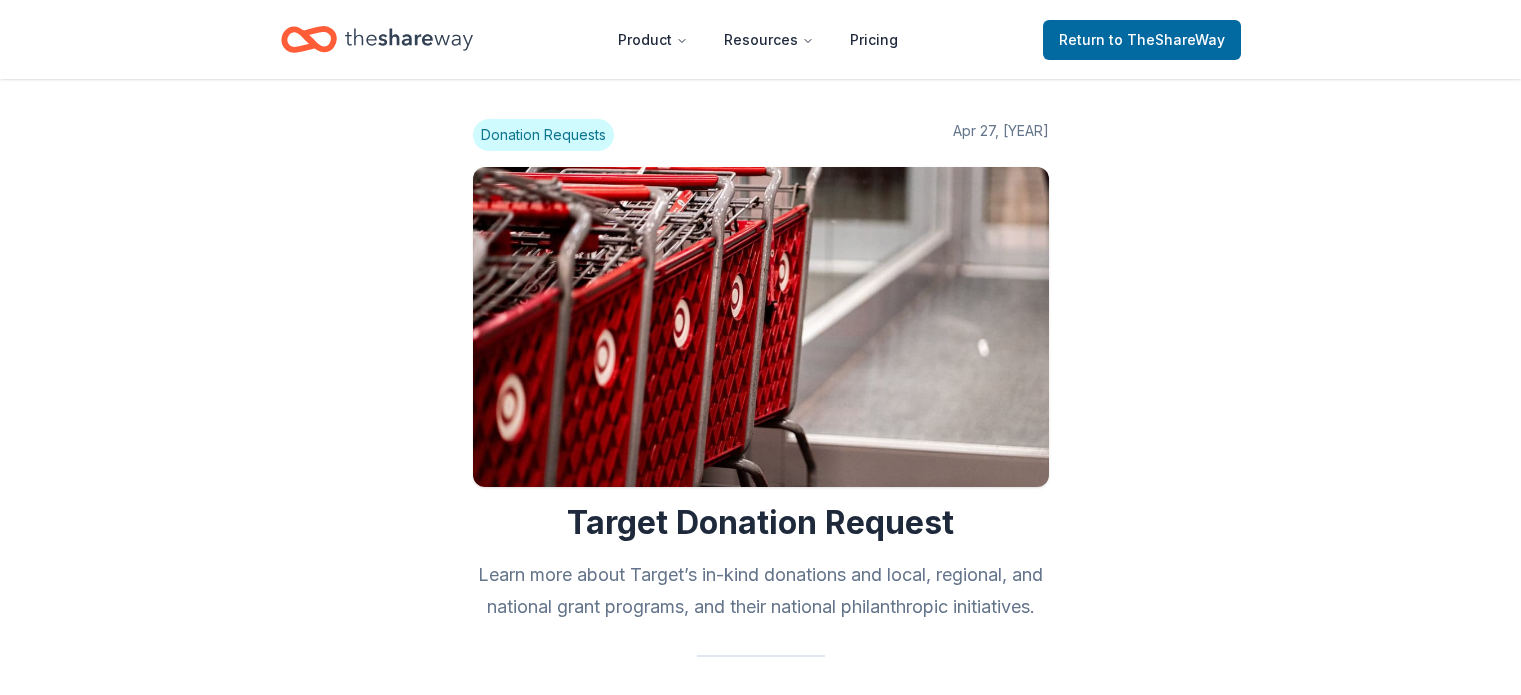 scroll, scrollTop: 0, scrollLeft: 0, axis: both 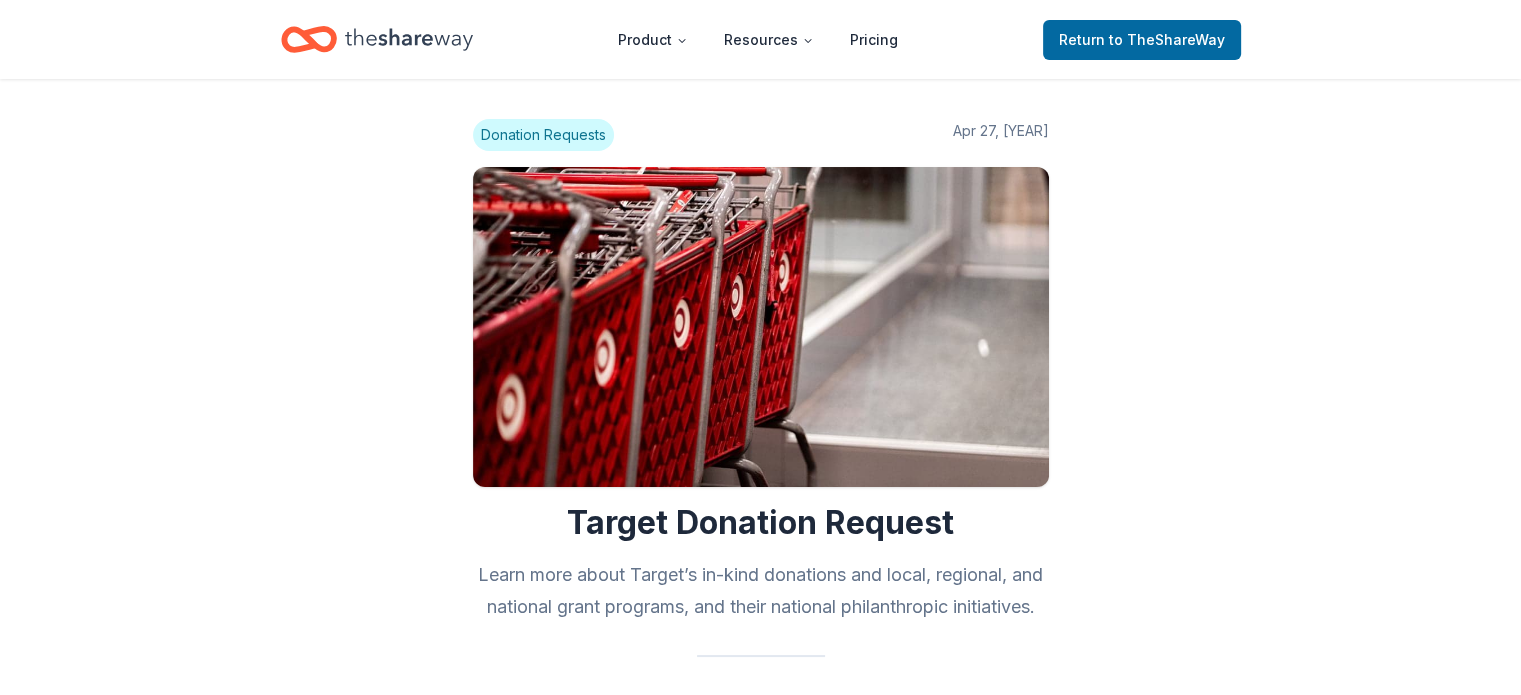 click 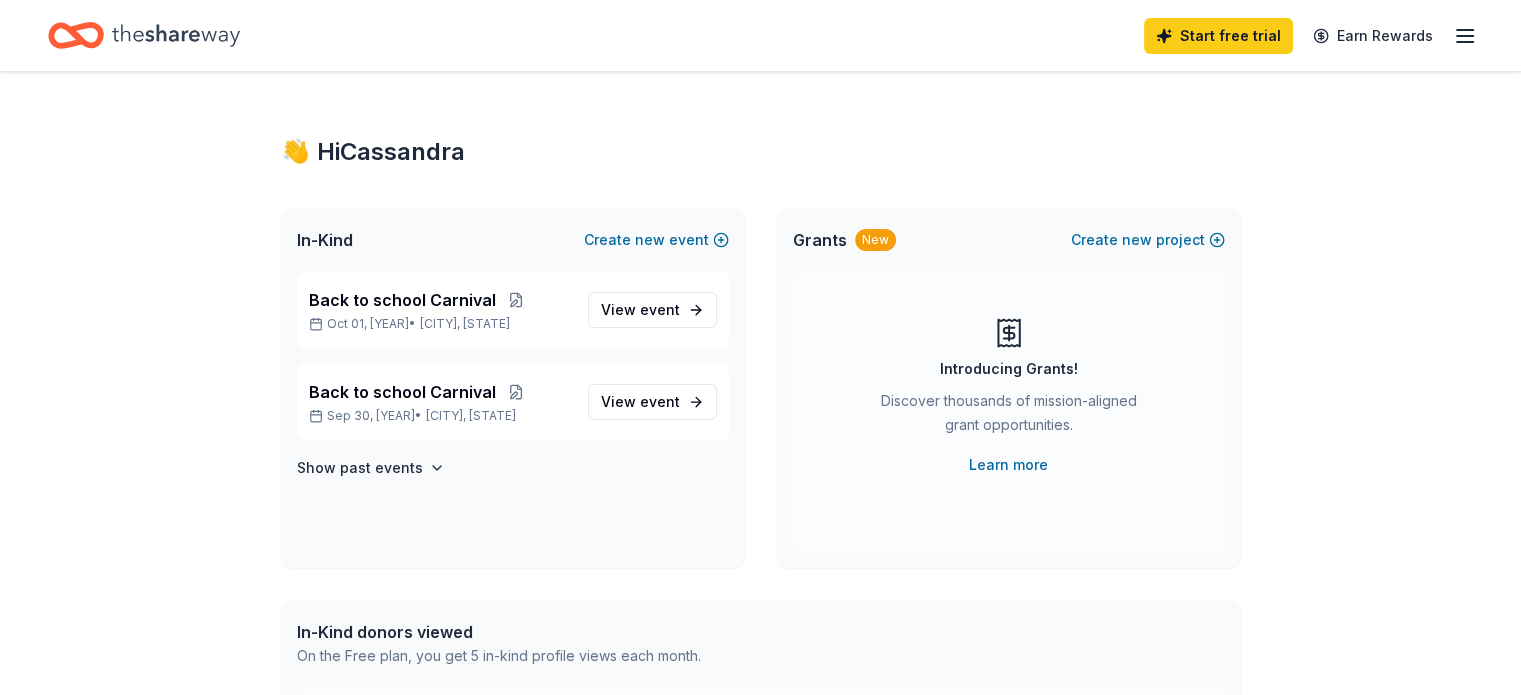 click on "Start free  trial Earn Rewards" at bounding box center (760, 35) 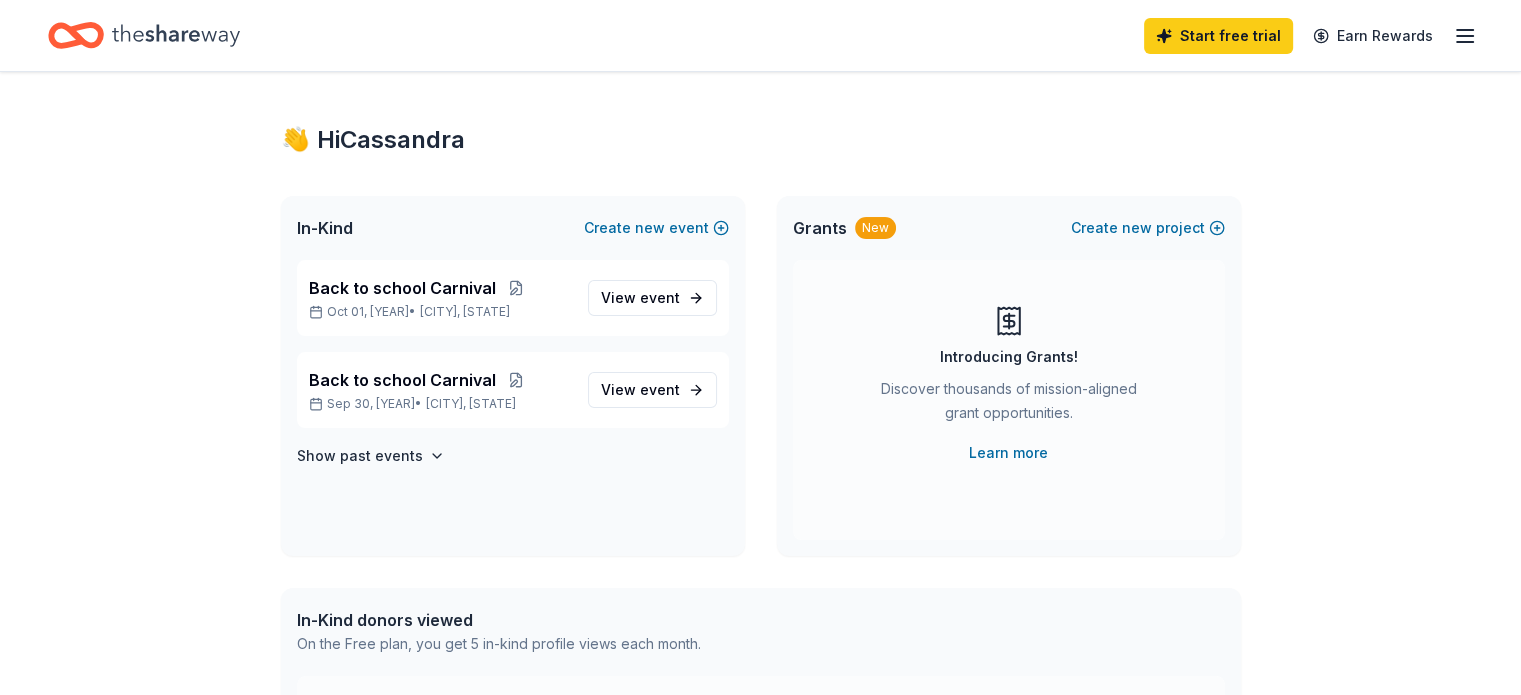 scroll, scrollTop: 0, scrollLeft: 0, axis: both 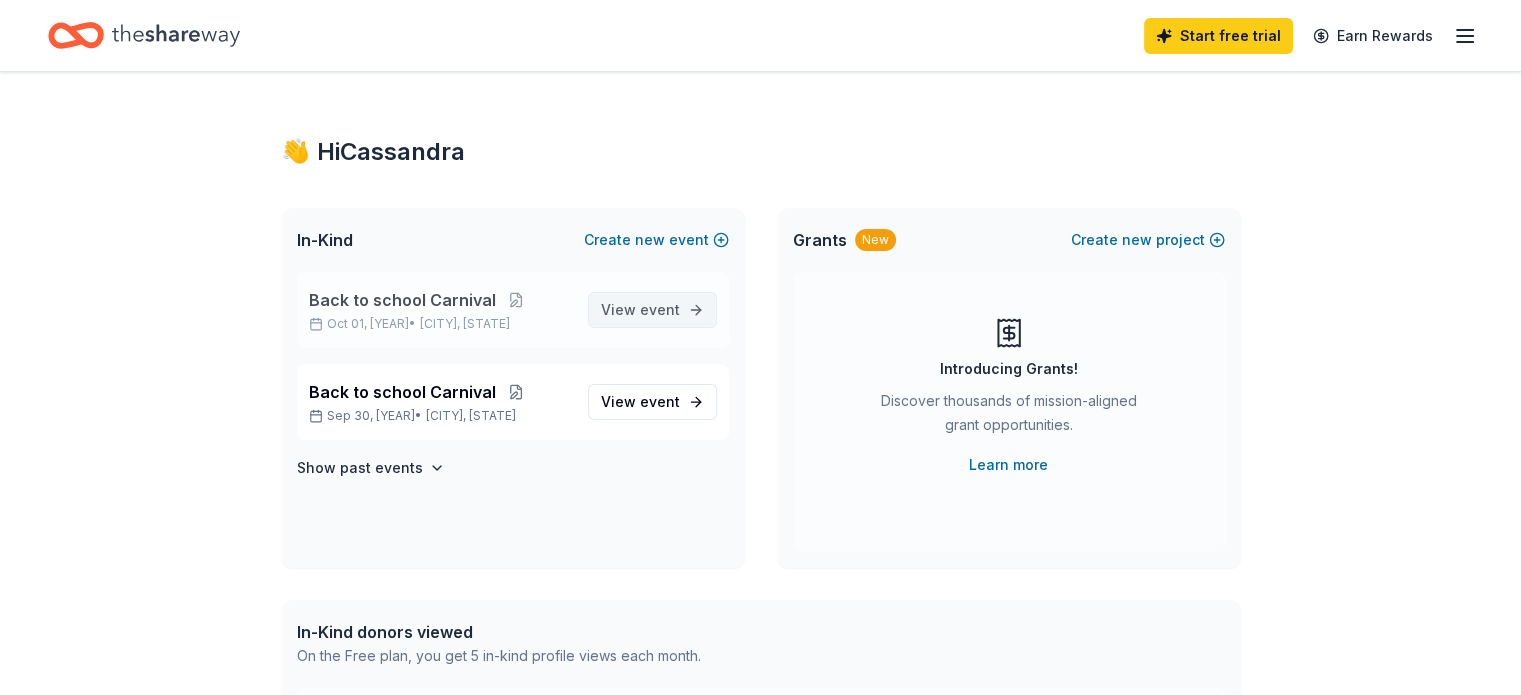 click on "event" at bounding box center [660, 309] 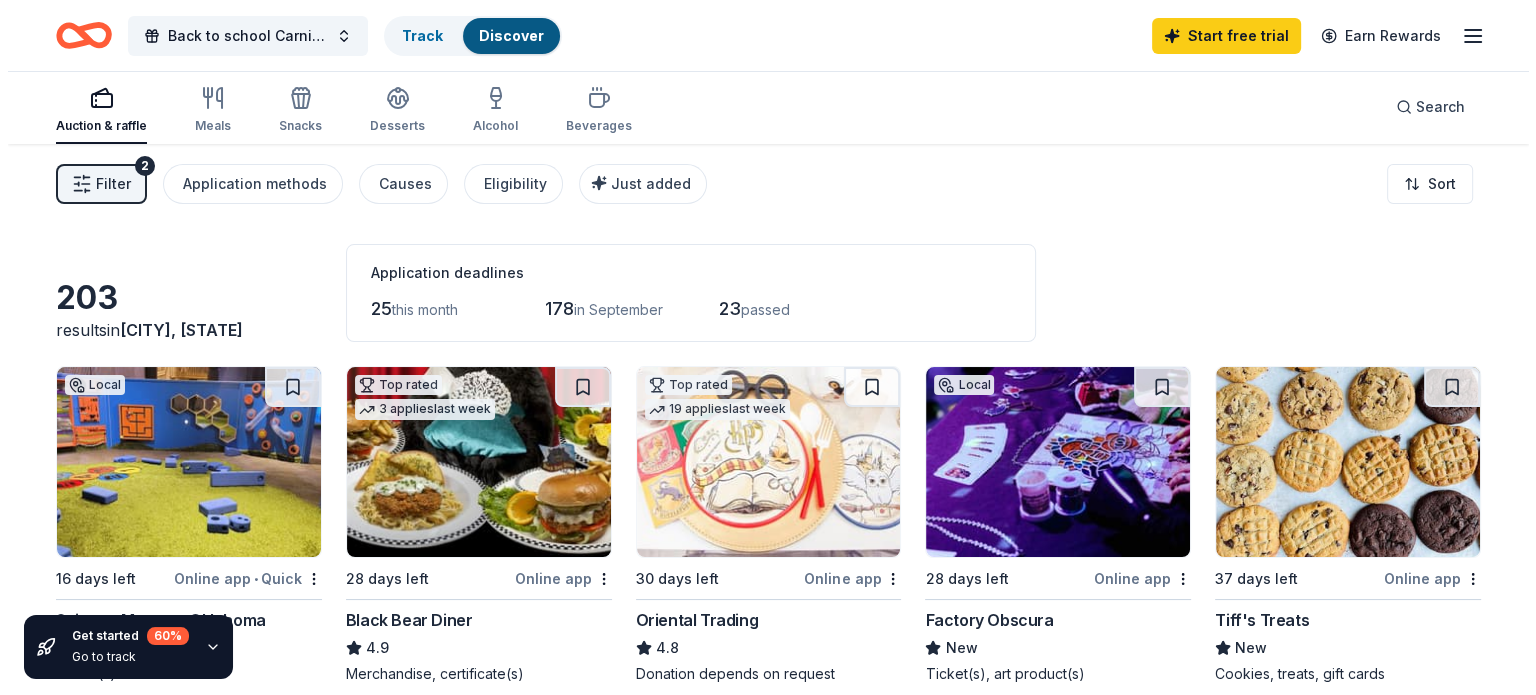 scroll, scrollTop: 0, scrollLeft: 0, axis: both 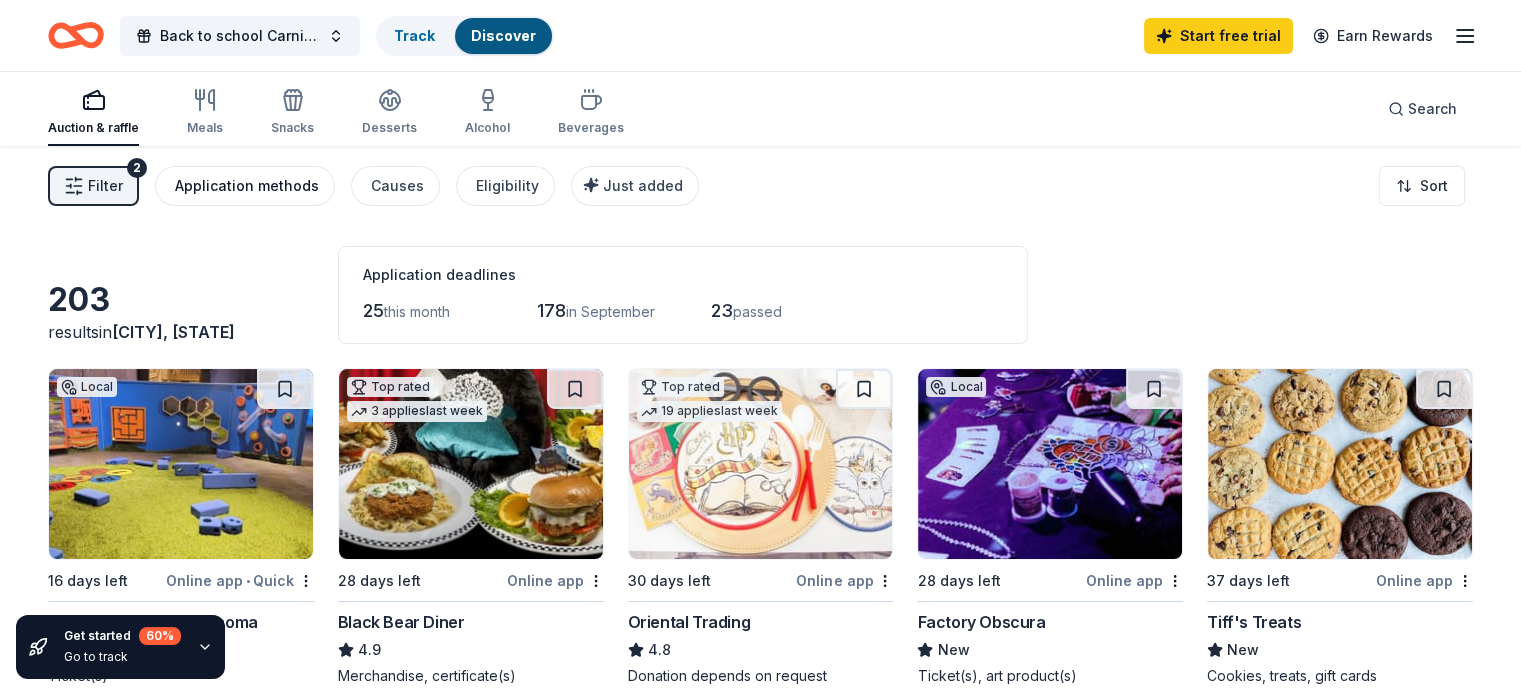 click on "Application methods" at bounding box center [247, 186] 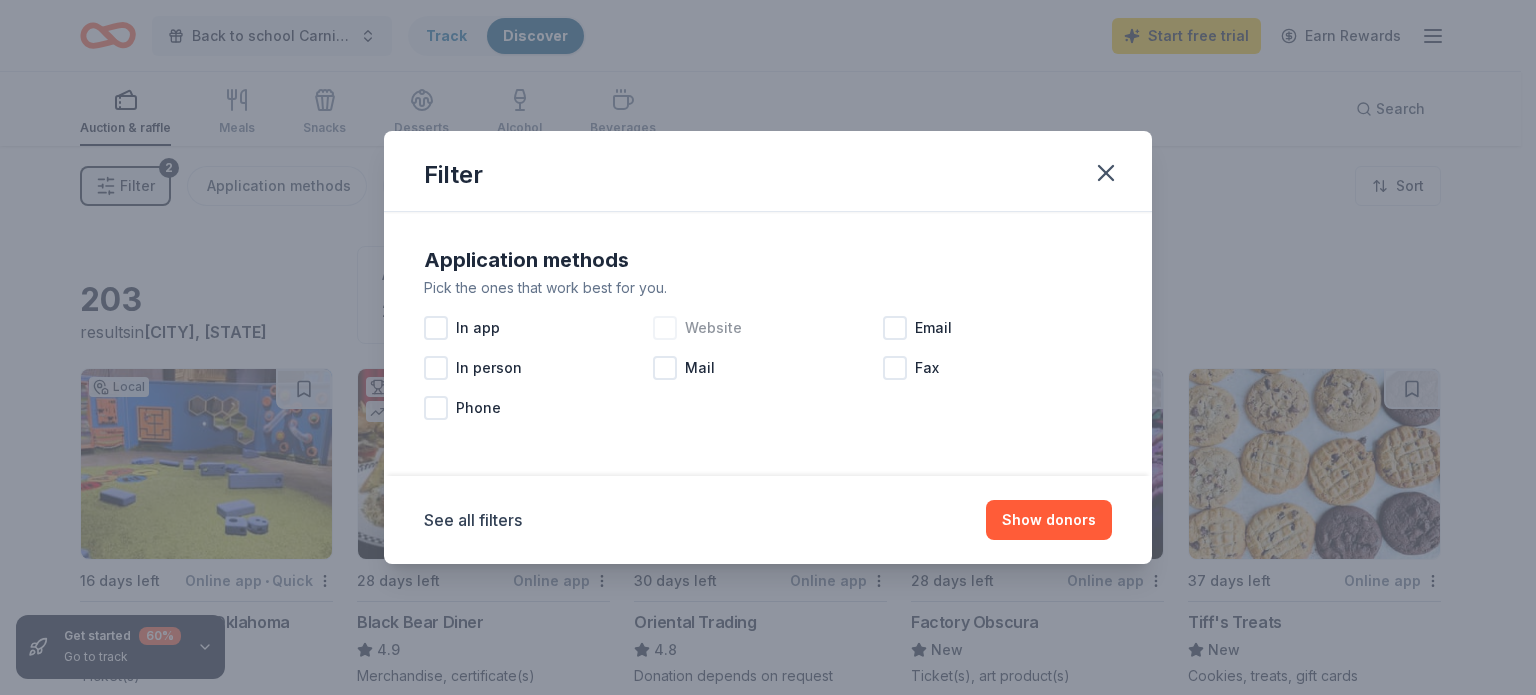 click at bounding box center (665, 328) 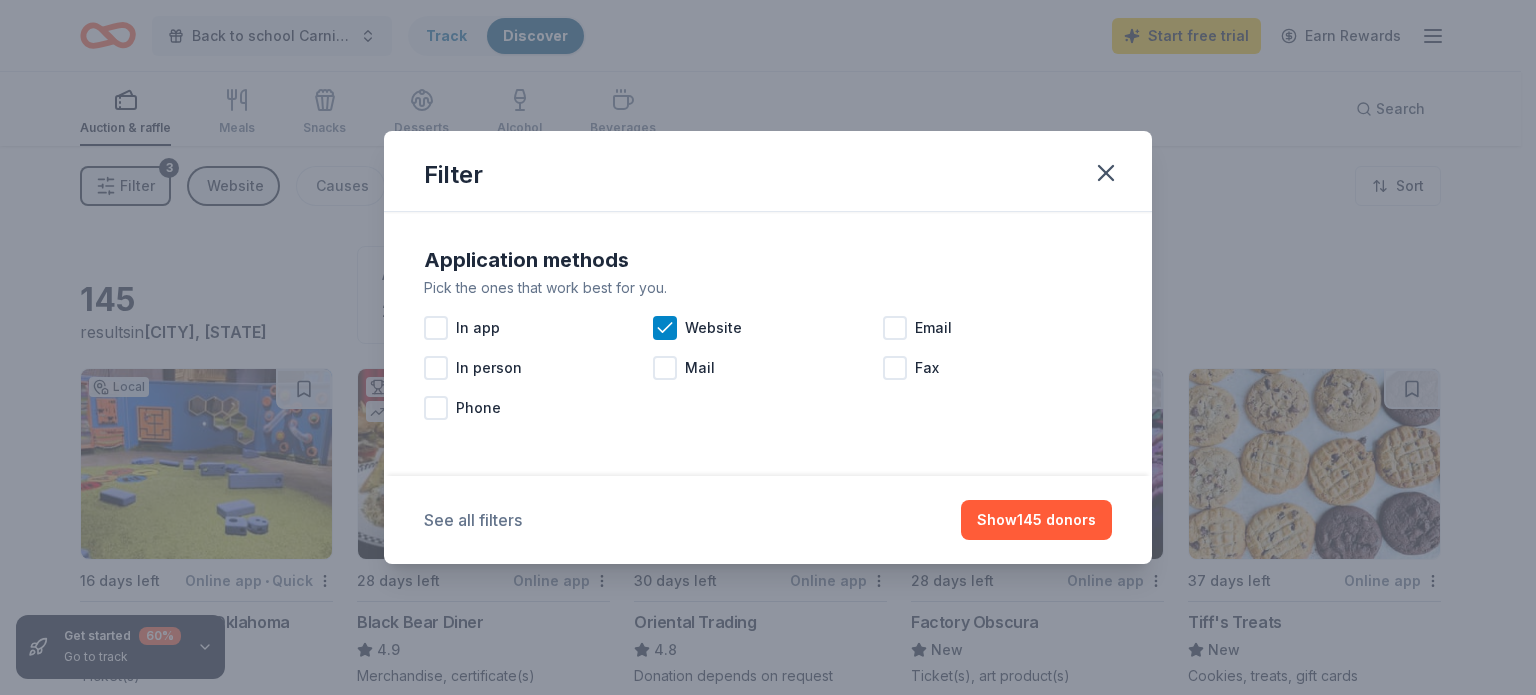 click on "See all filters" at bounding box center [473, 520] 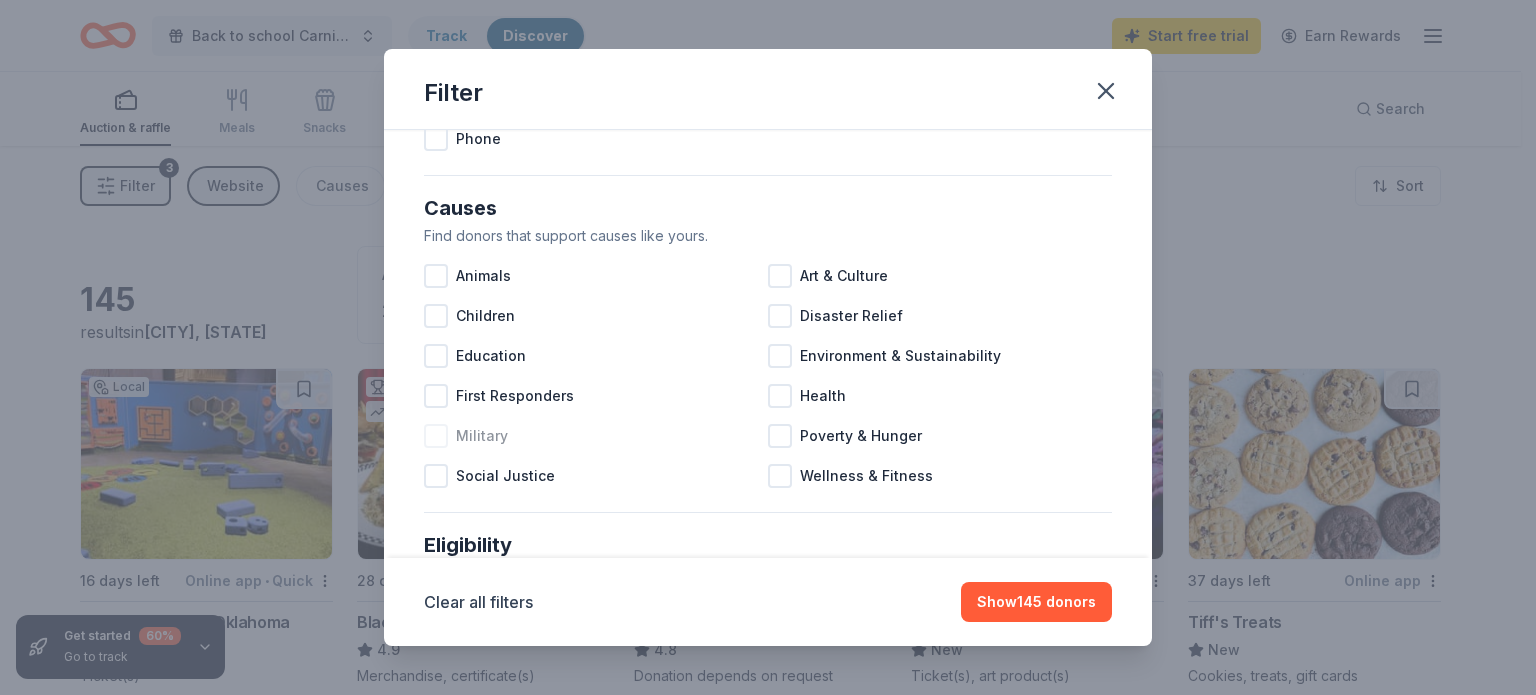 scroll, scrollTop: 200, scrollLeft: 0, axis: vertical 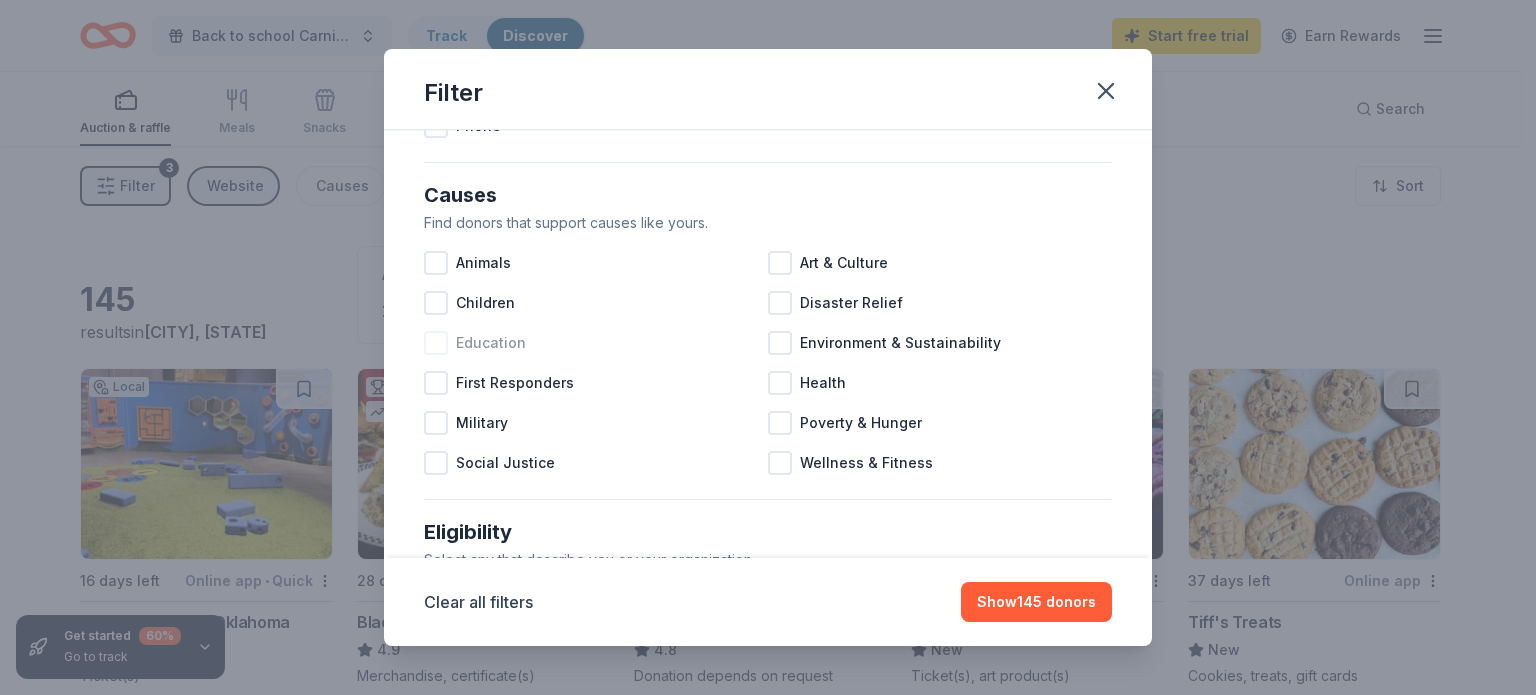 click at bounding box center (436, 343) 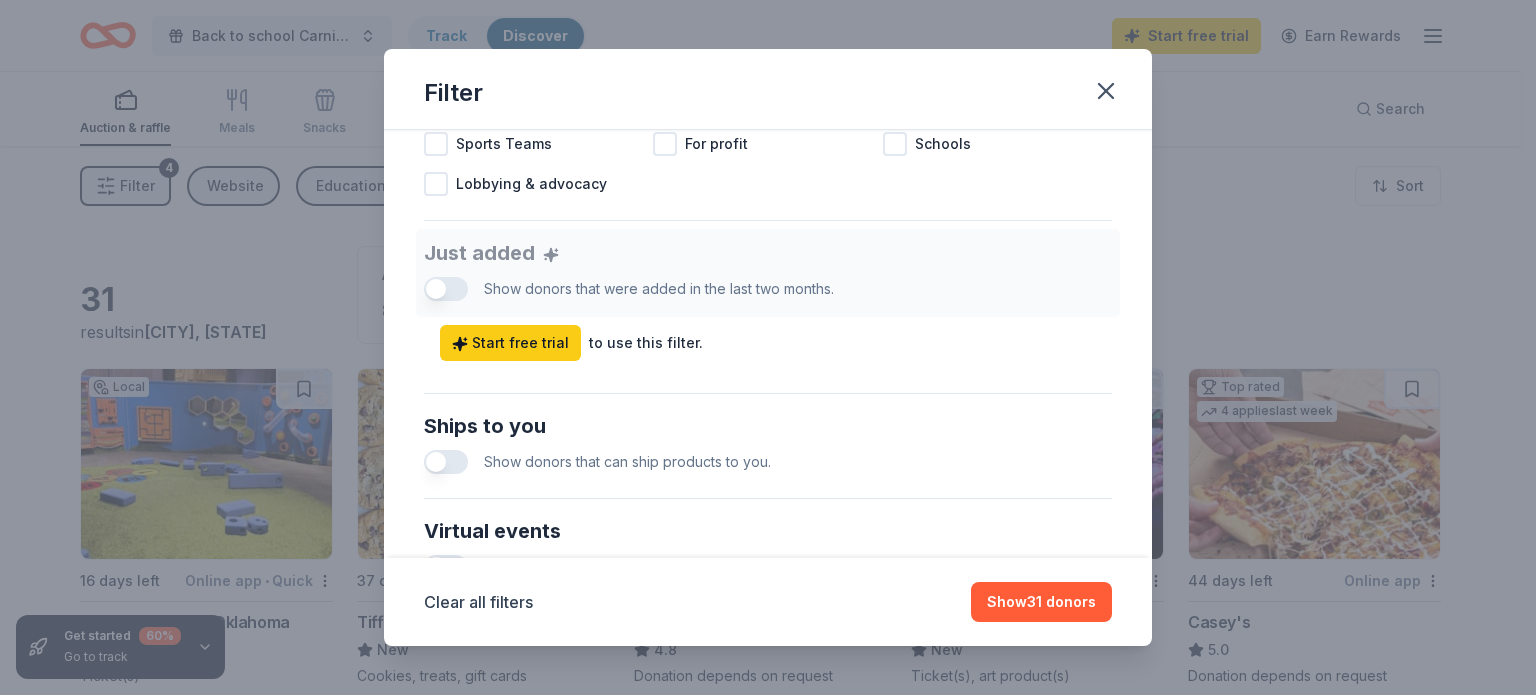 scroll, scrollTop: 700, scrollLeft: 0, axis: vertical 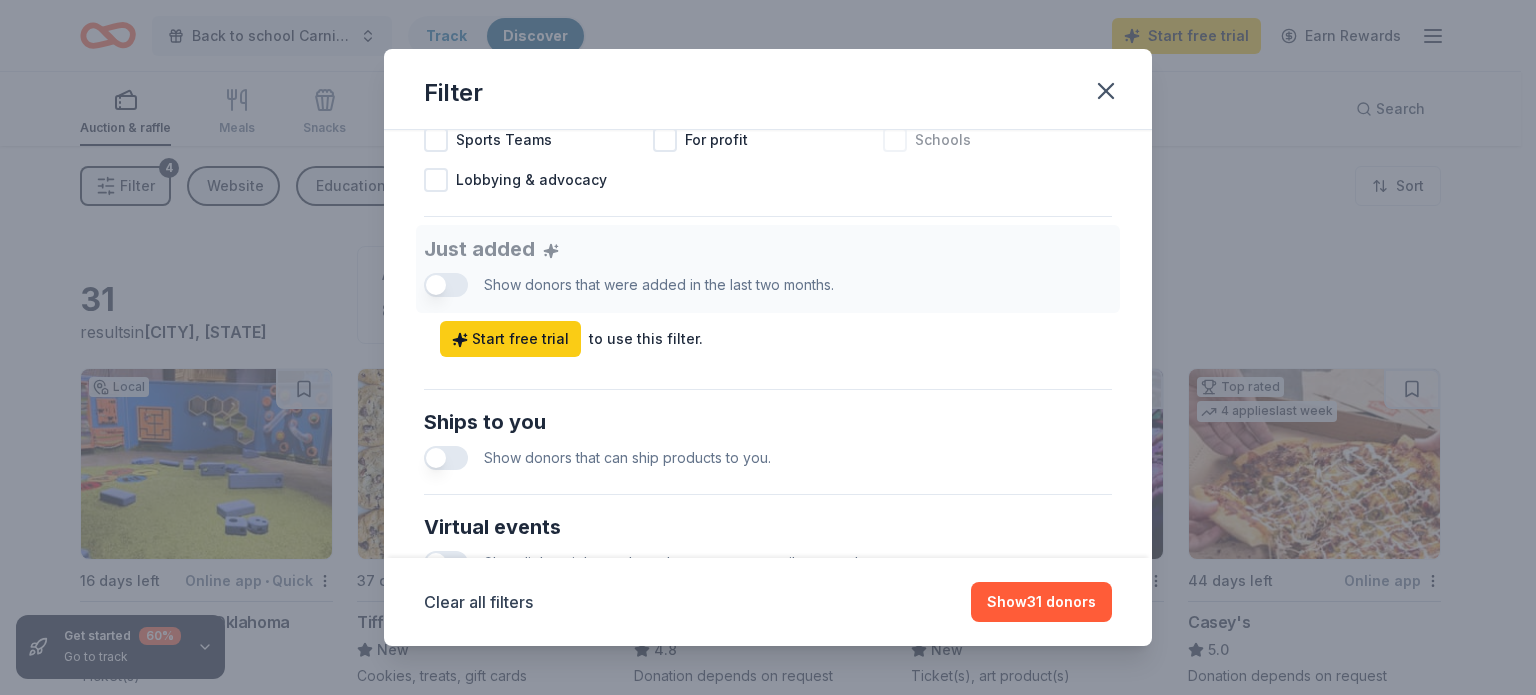 click at bounding box center [895, 140] 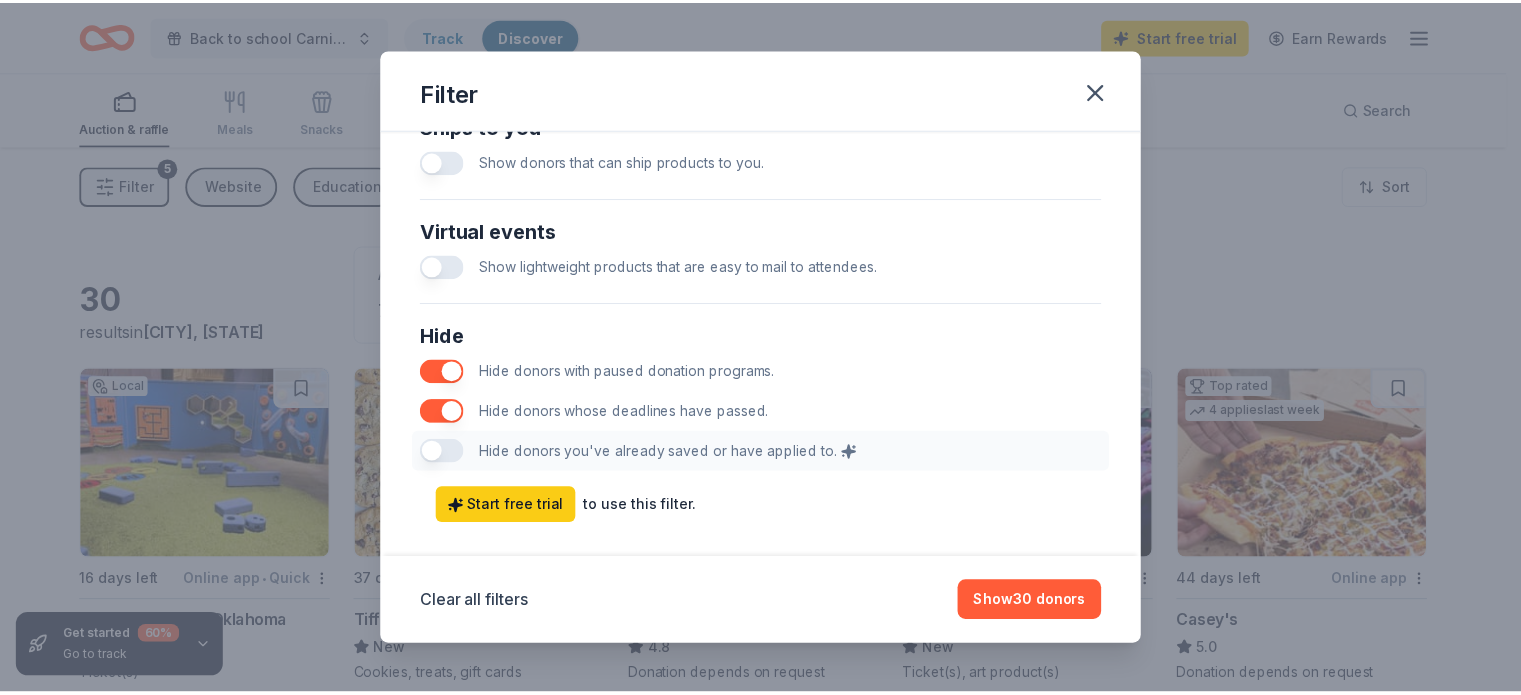 scroll, scrollTop: 1000, scrollLeft: 0, axis: vertical 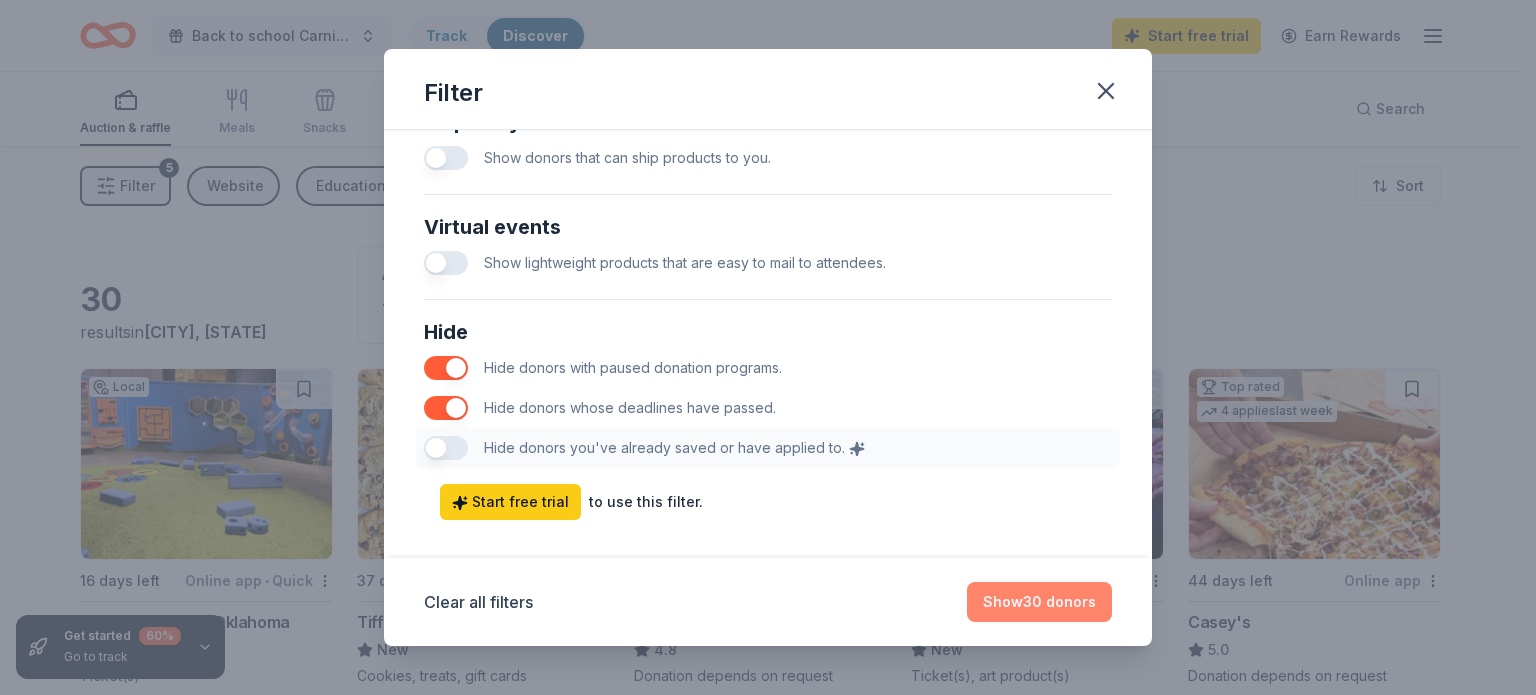 click on "Show  30   donors" at bounding box center [1039, 602] 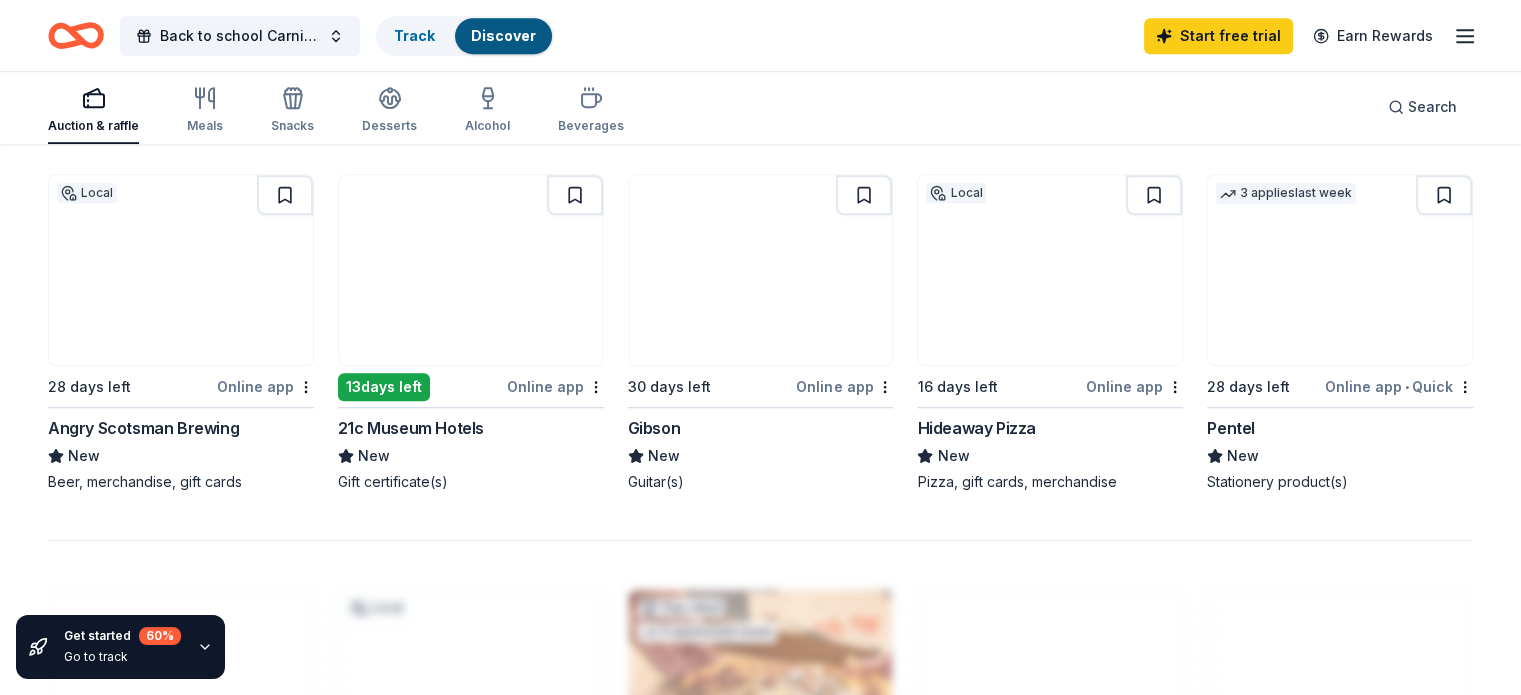 scroll, scrollTop: 1300, scrollLeft: 0, axis: vertical 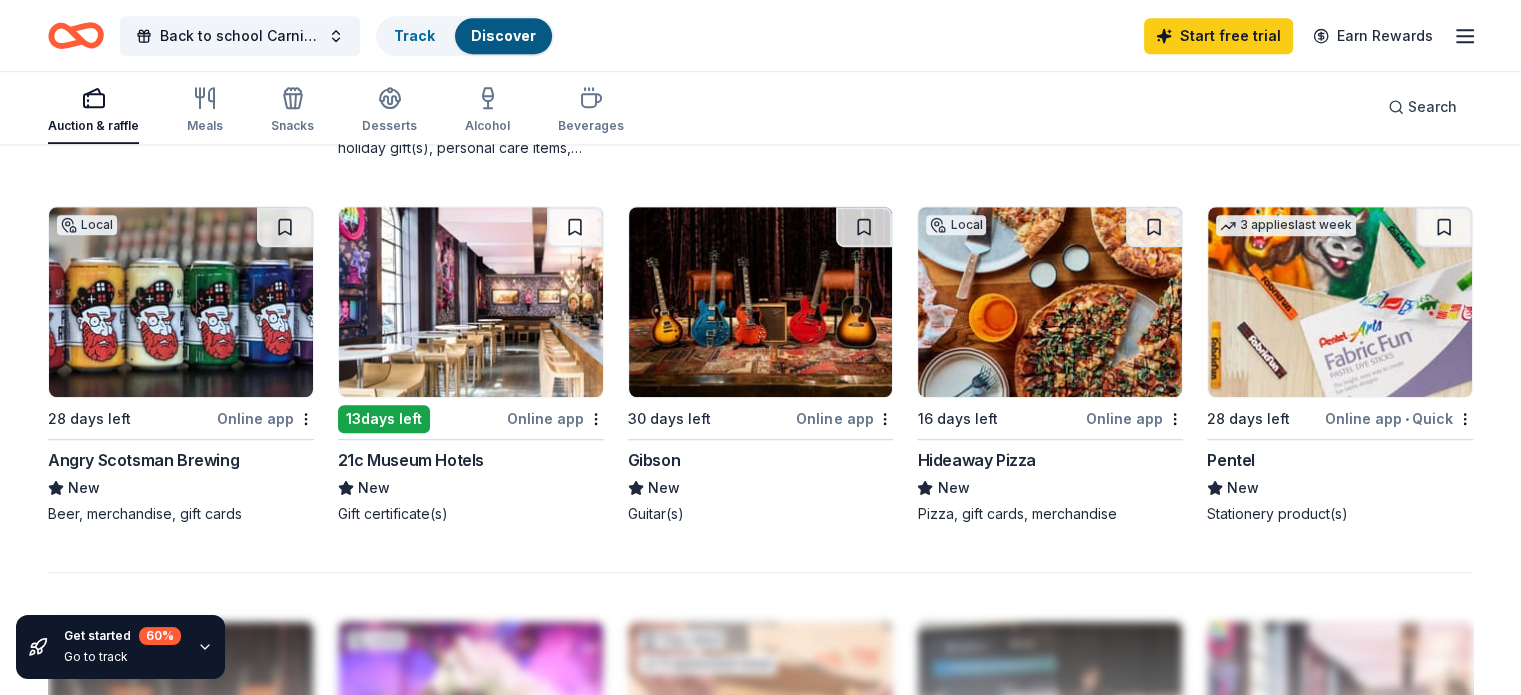 click at bounding box center [1340, 302] 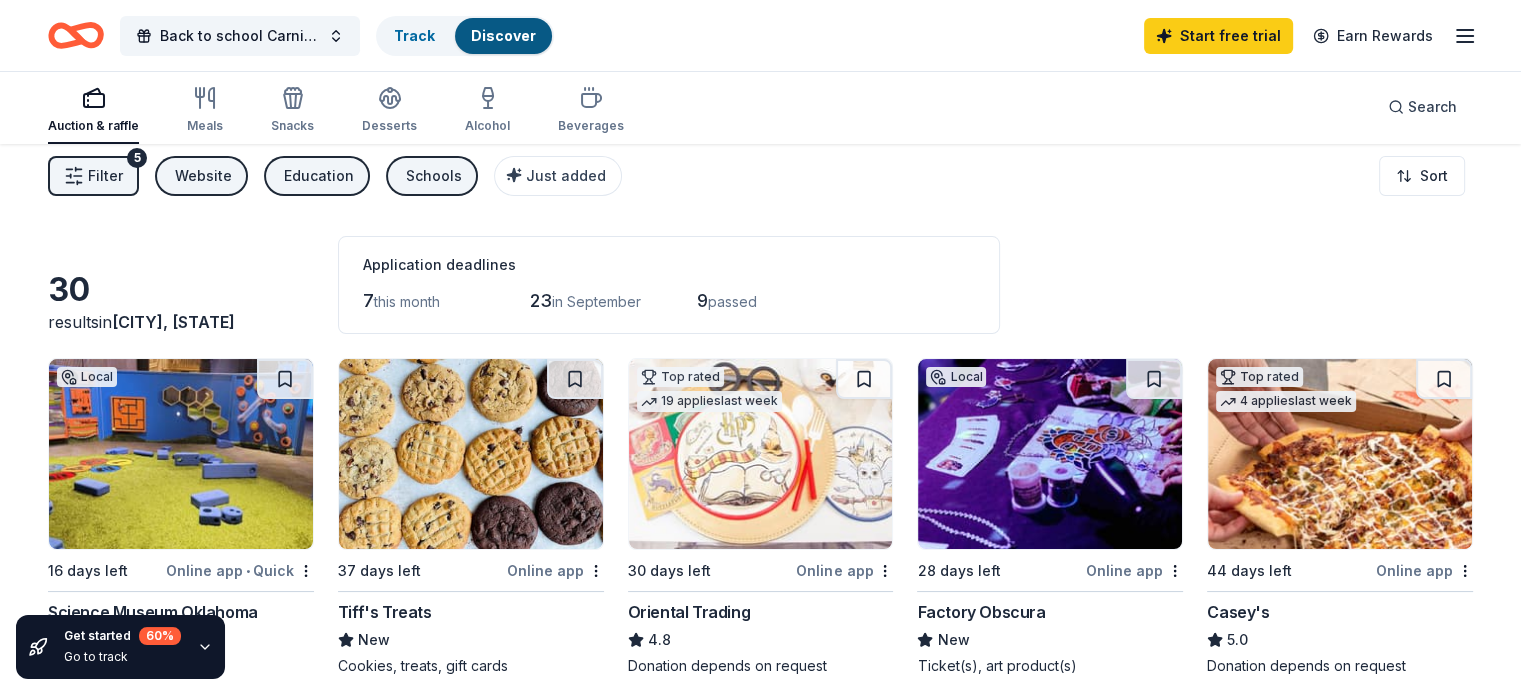 scroll, scrollTop: 0, scrollLeft: 0, axis: both 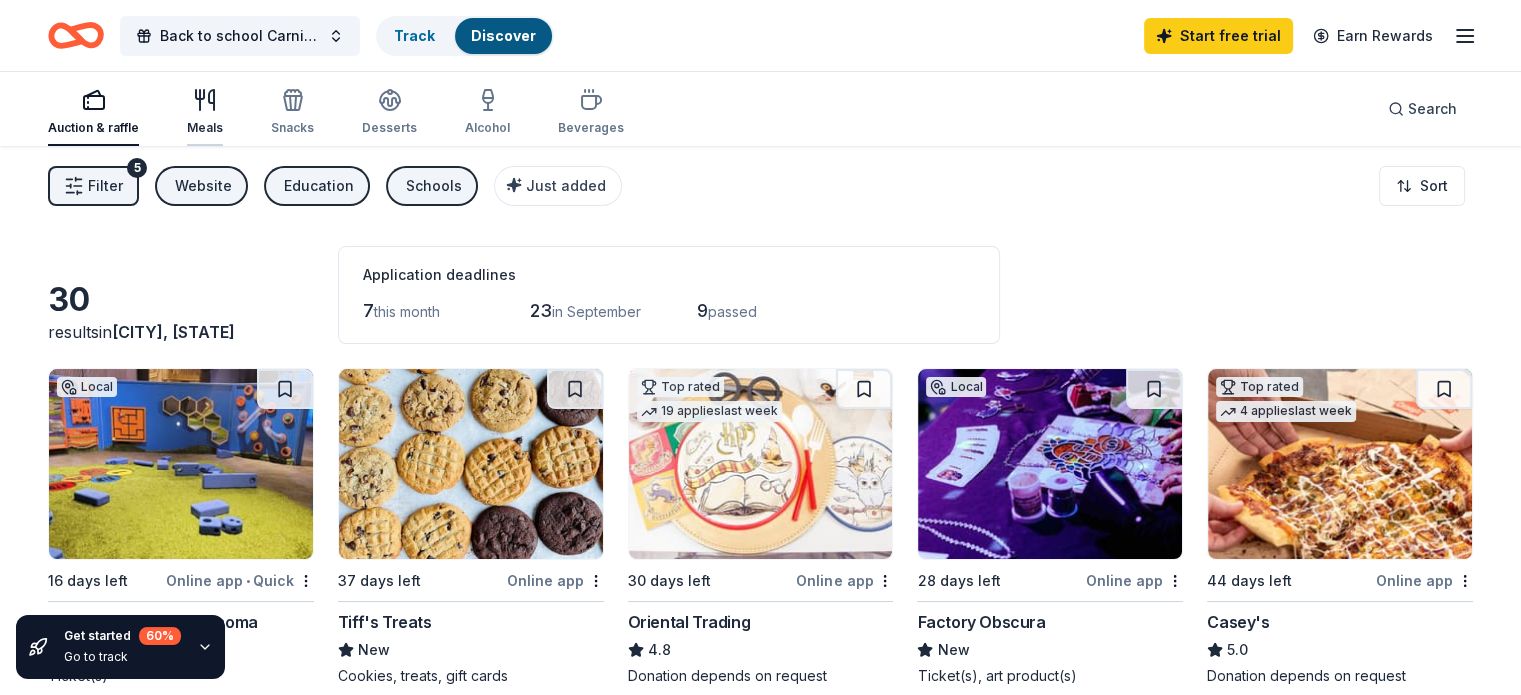 click on "Meals" at bounding box center [205, 128] 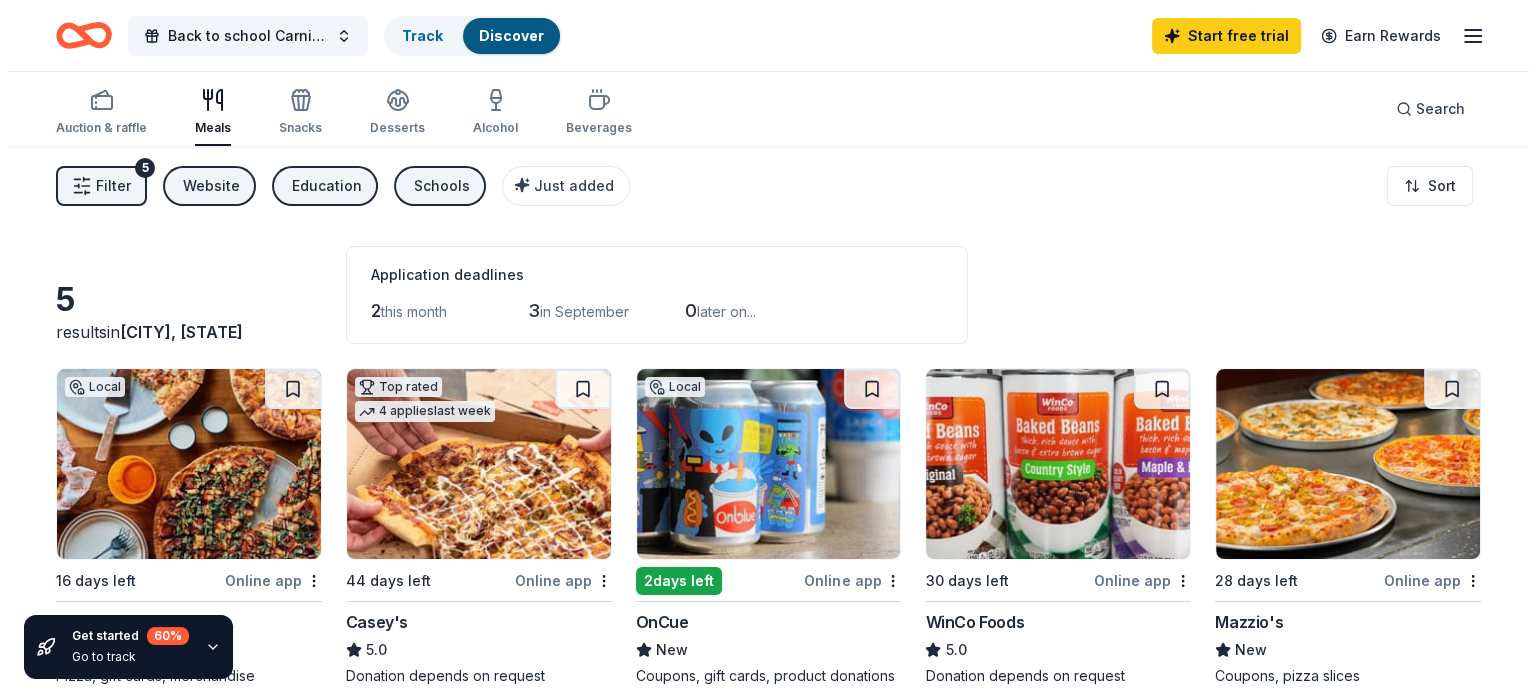scroll, scrollTop: 0, scrollLeft: 0, axis: both 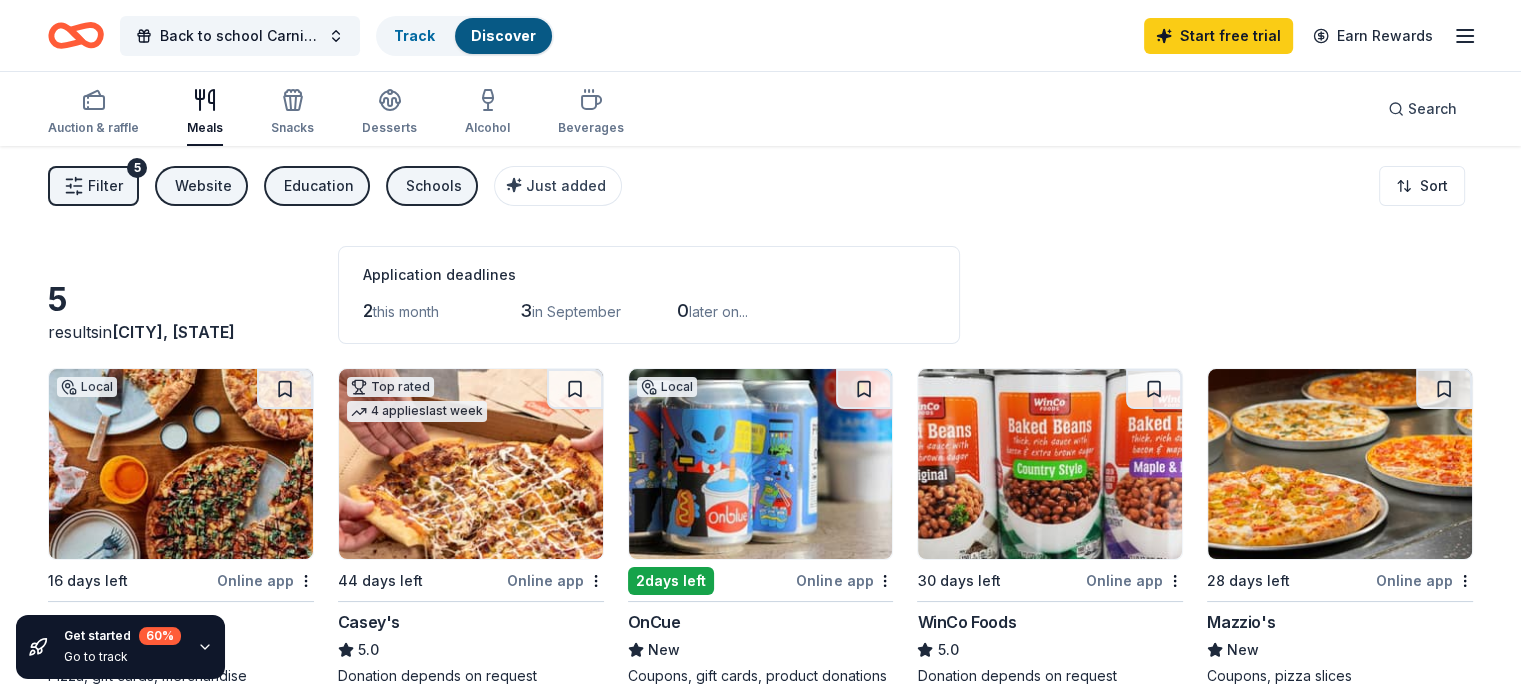 click on "Filter" at bounding box center [105, 186] 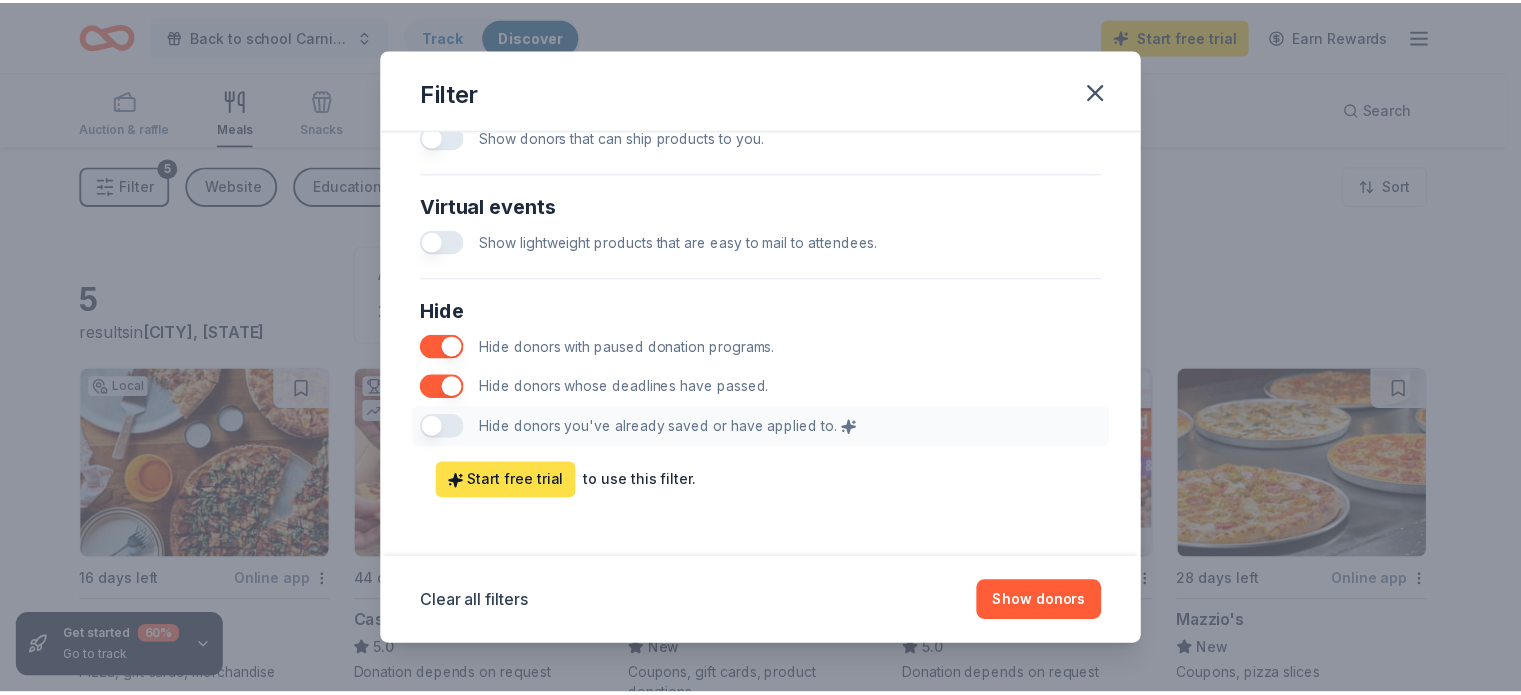 scroll, scrollTop: 1024, scrollLeft: 0, axis: vertical 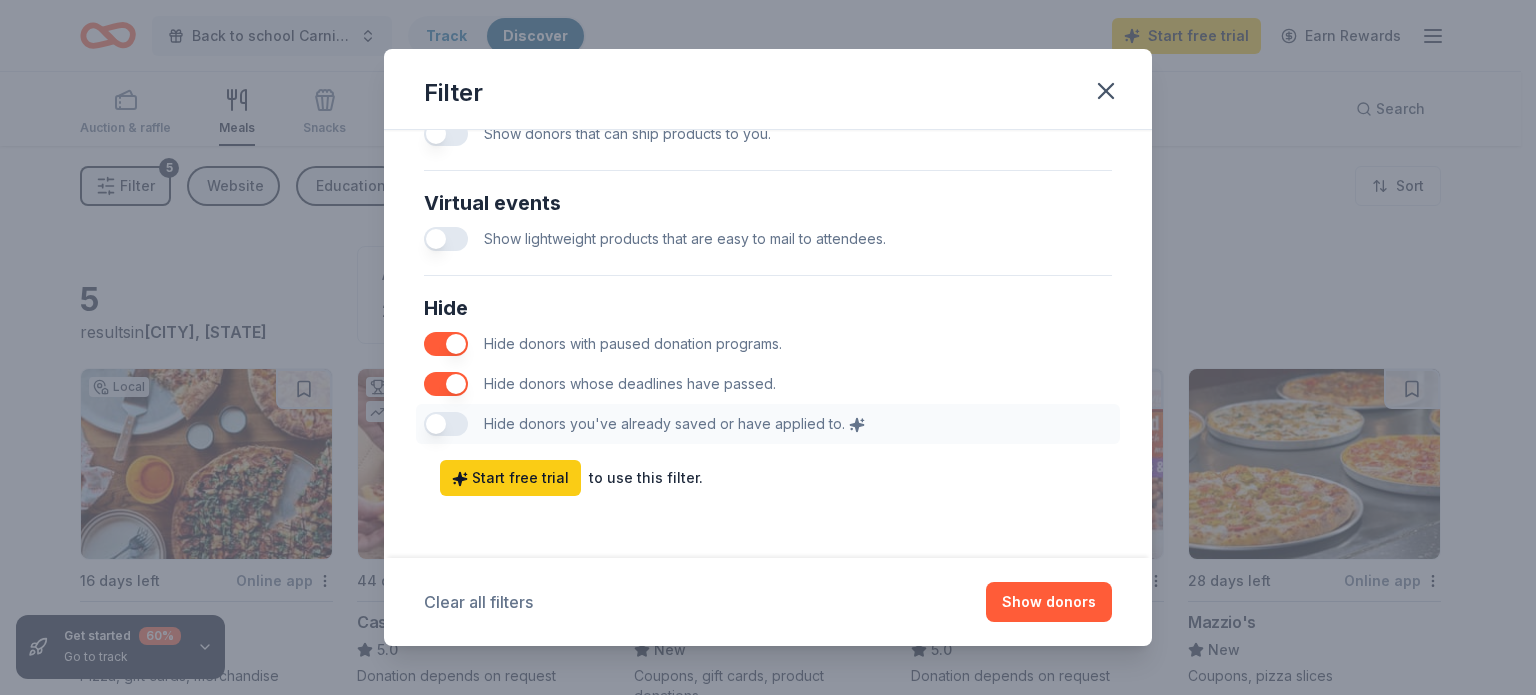 click on "Clear all filters" at bounding box center (478, 602) 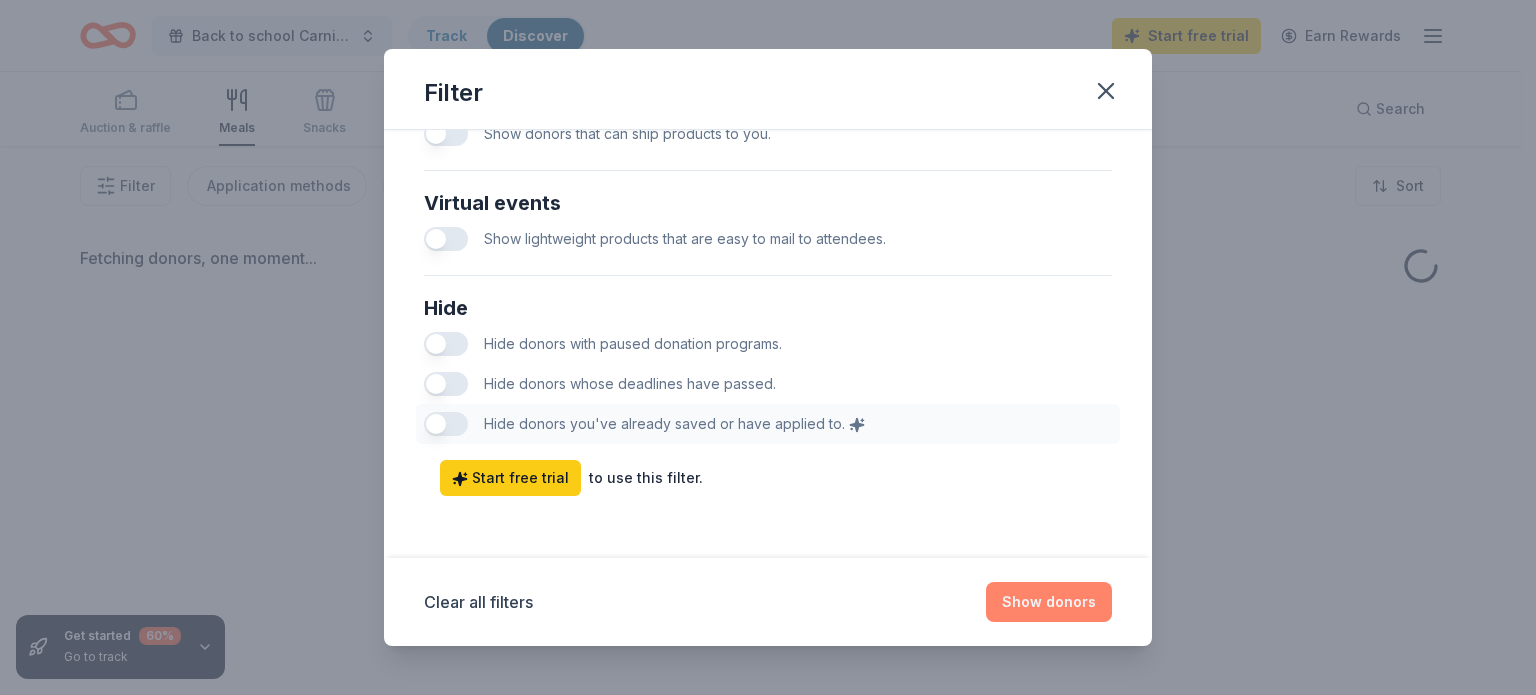 click on "Show    donors" at bounding box center [1049, 602] 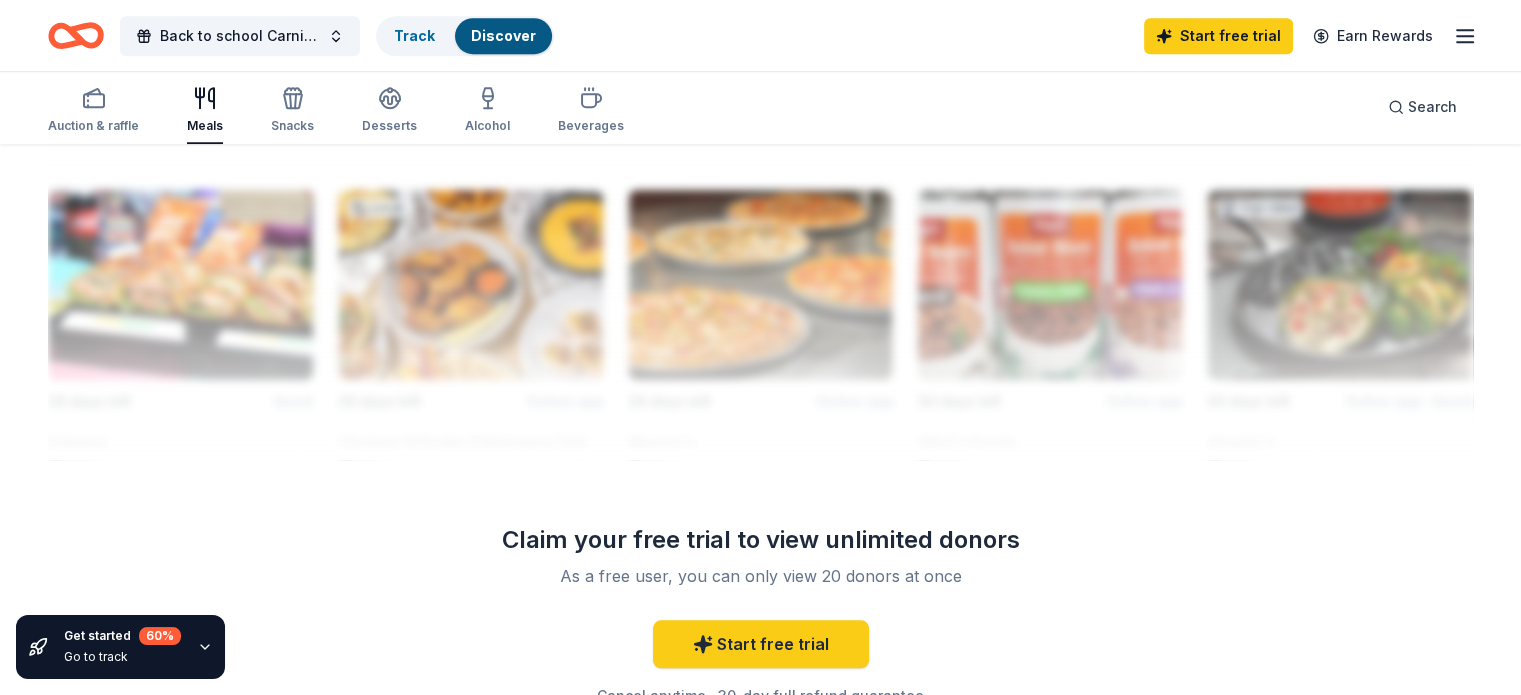 scroll, scrollTop: 1758, scrollLeft: 0, axis: vertical 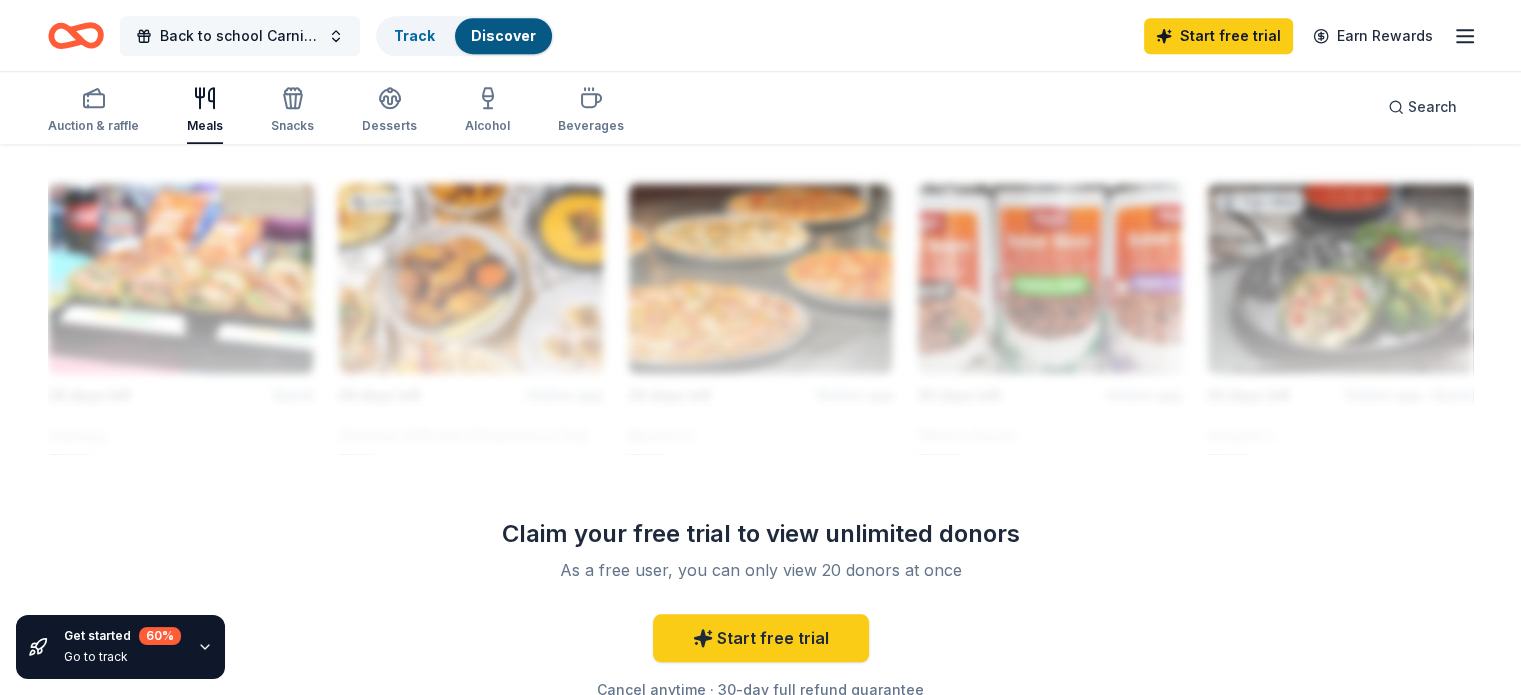 click on "Back to school Carnival" at bounding box center [240, 36] 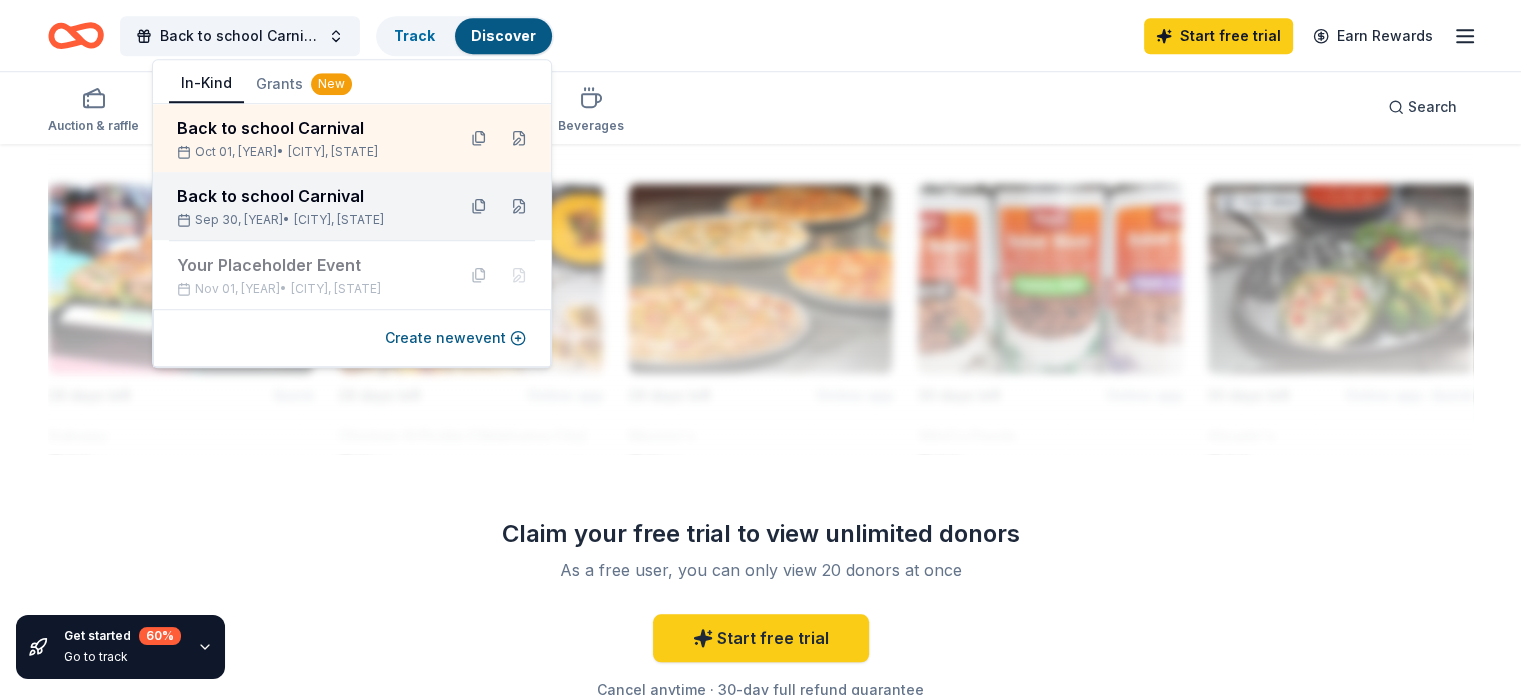 click on "Back to school Carnival" at bounding box center [308, 196] 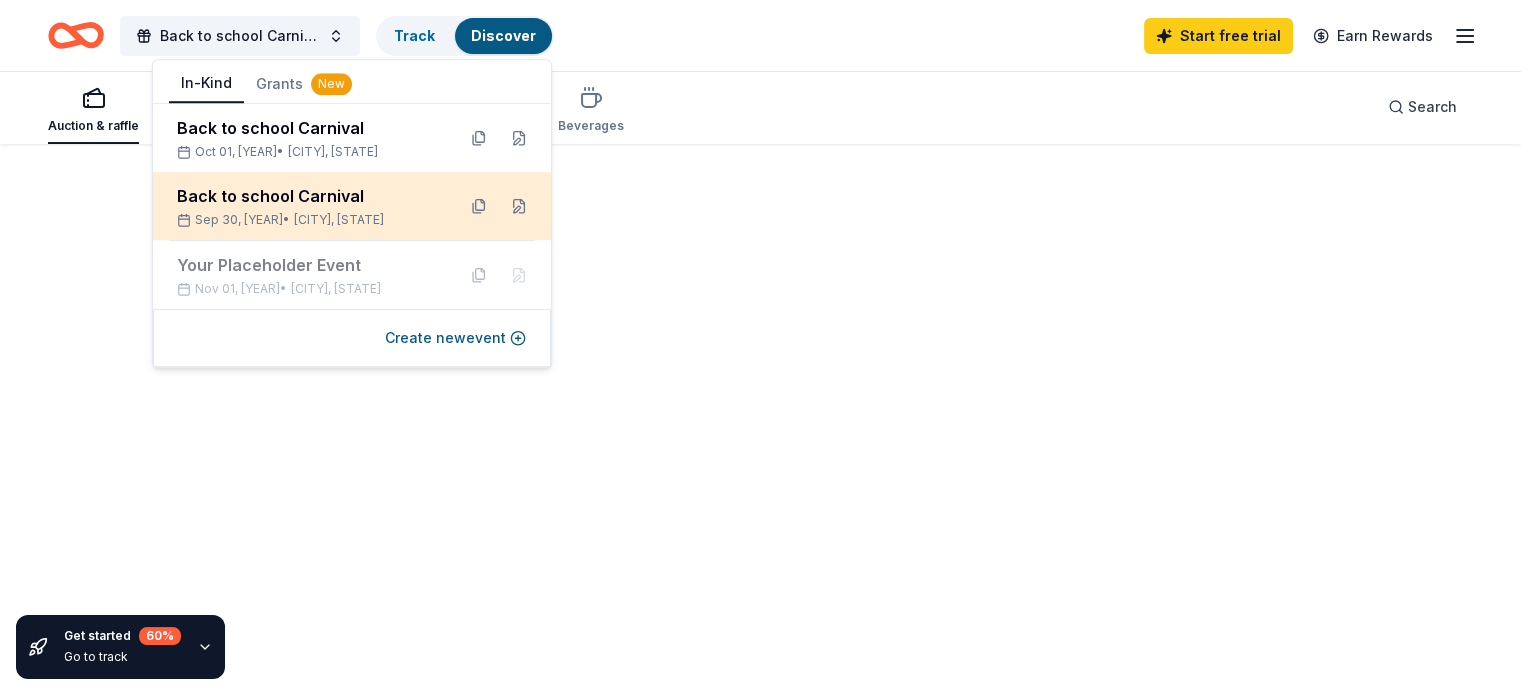 scroll, scrollTop: 0, scrollLeft: 0, axis: both 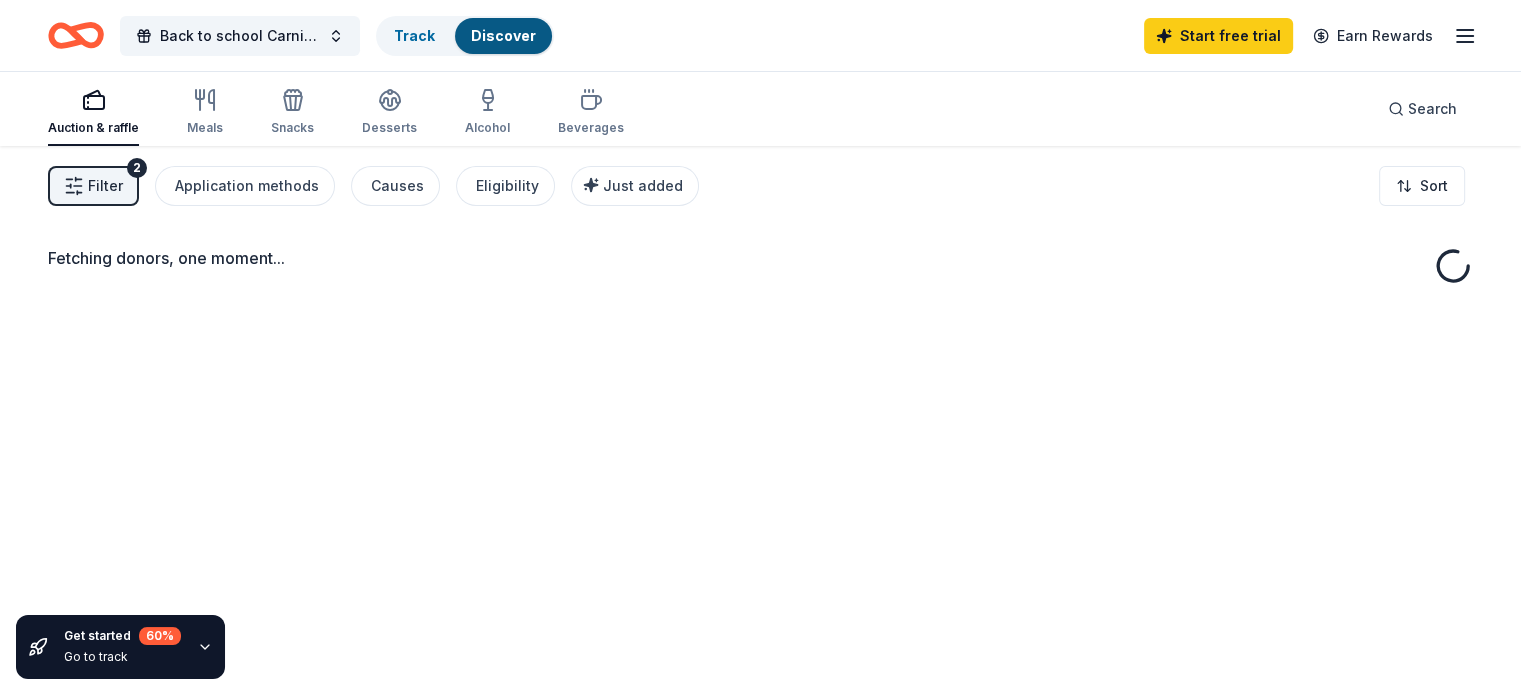 click on "Auction & raffle Meals Snacks Desserts Alcohol Beverages Search" at bounding box center (760, 109) 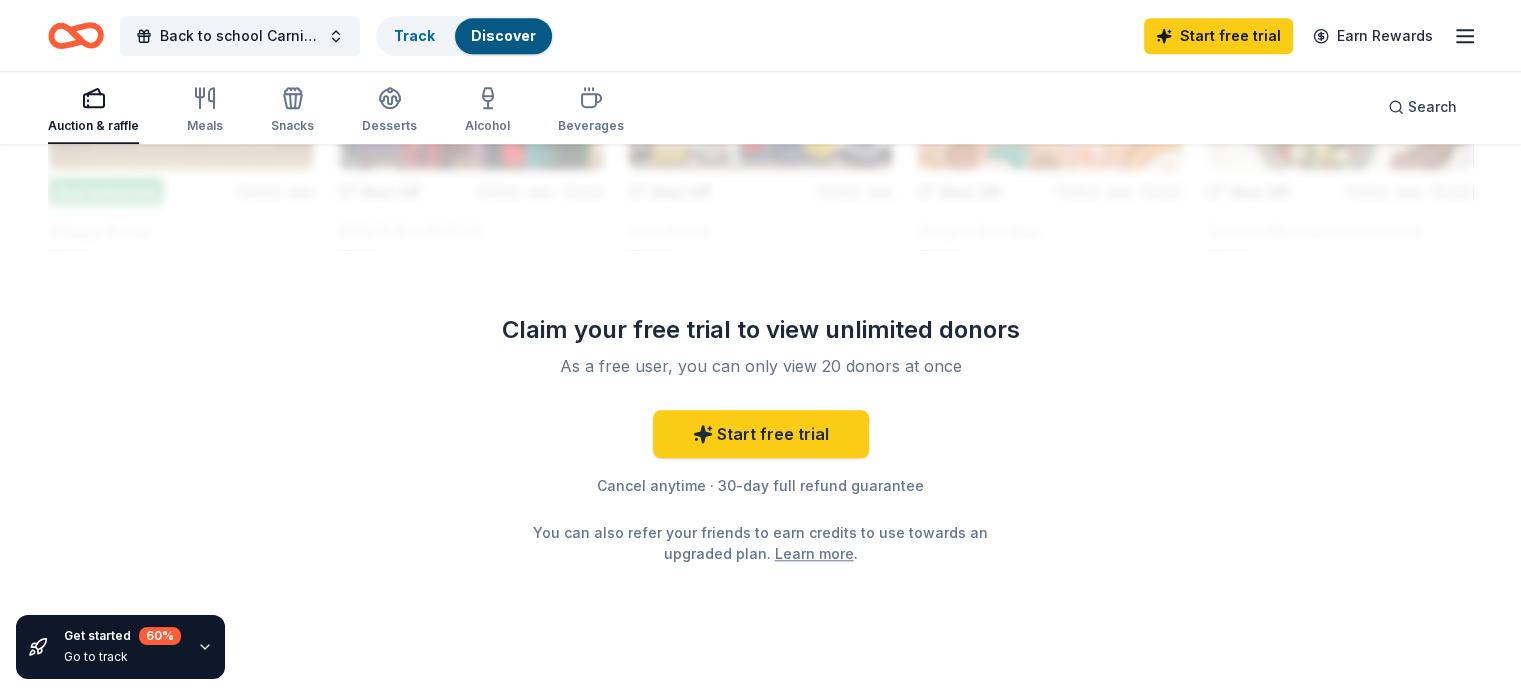 scroll, scrollTop: 1996, scrollLeft: 0, axis: vertical 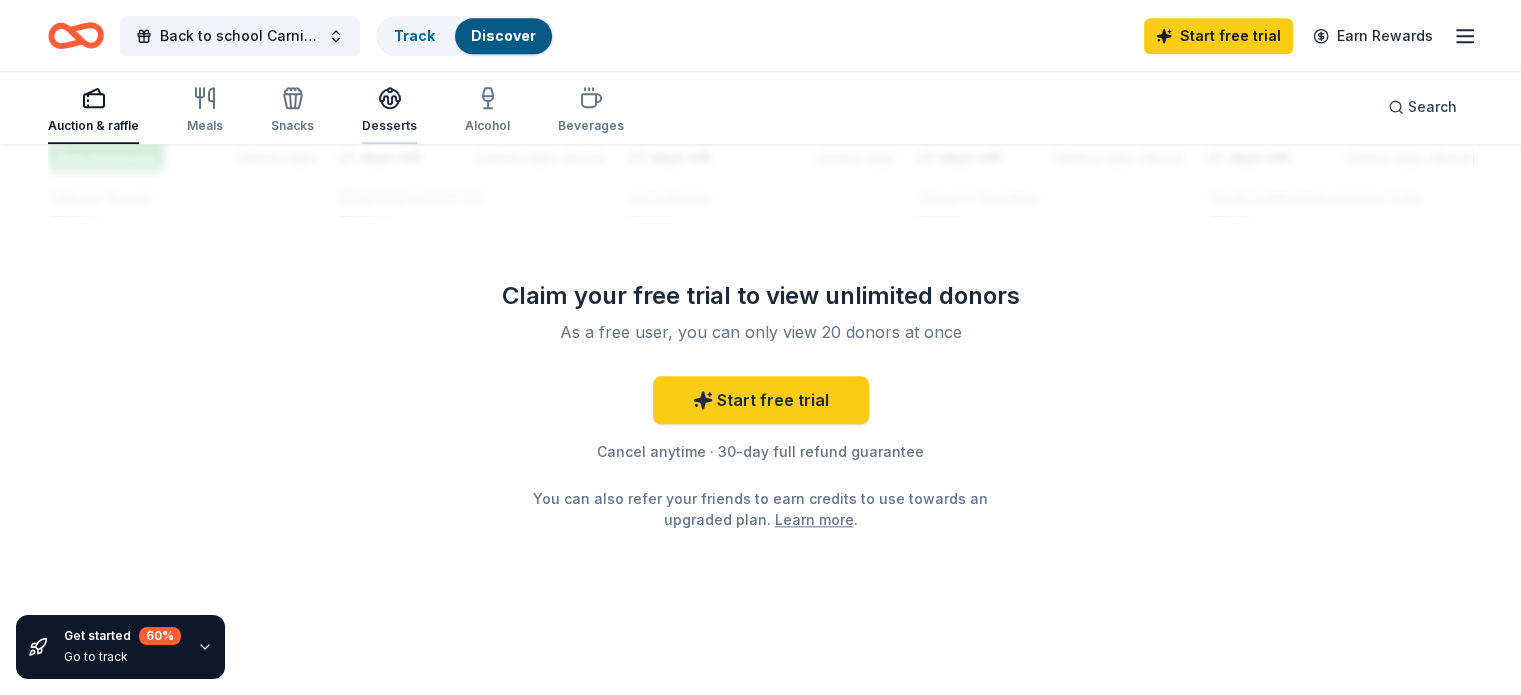 click 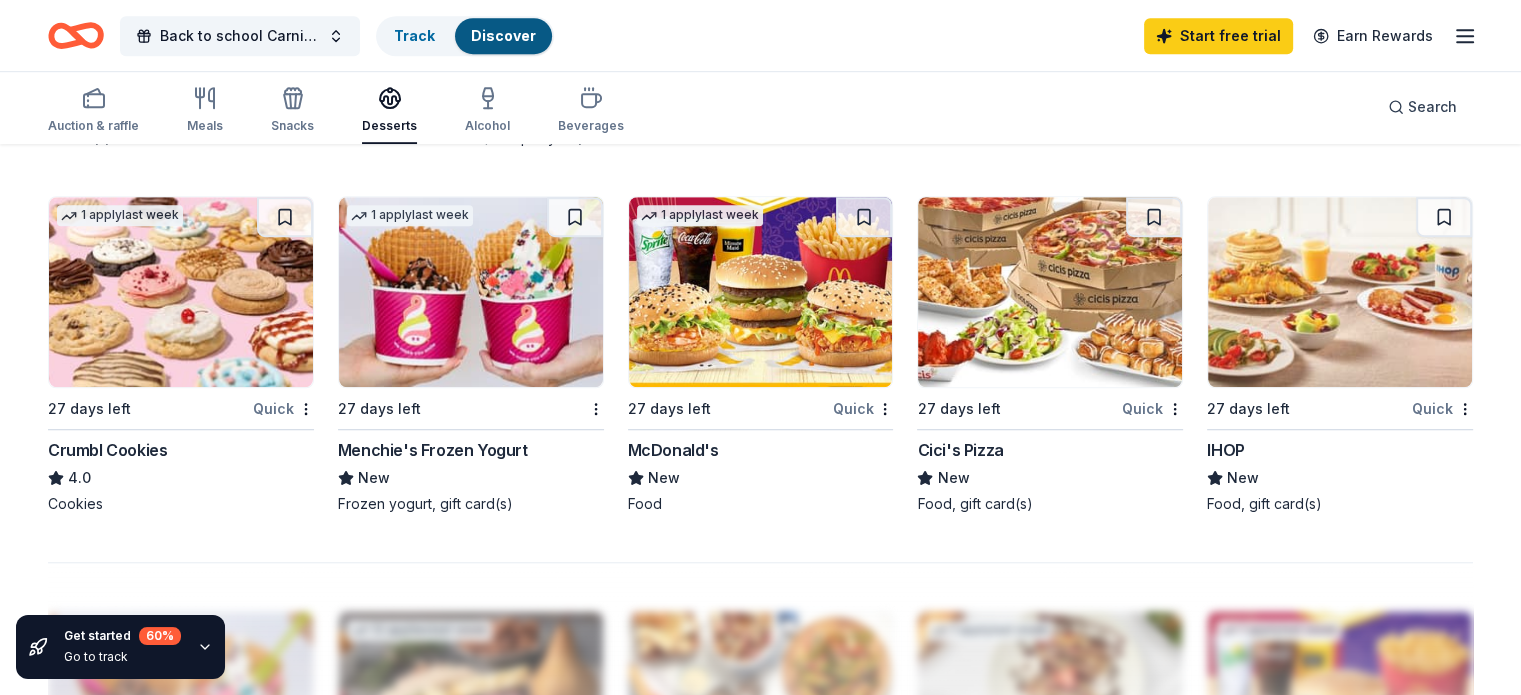 scroll, scrollTop: 1308, scrollLeft: 0, axis: vertical 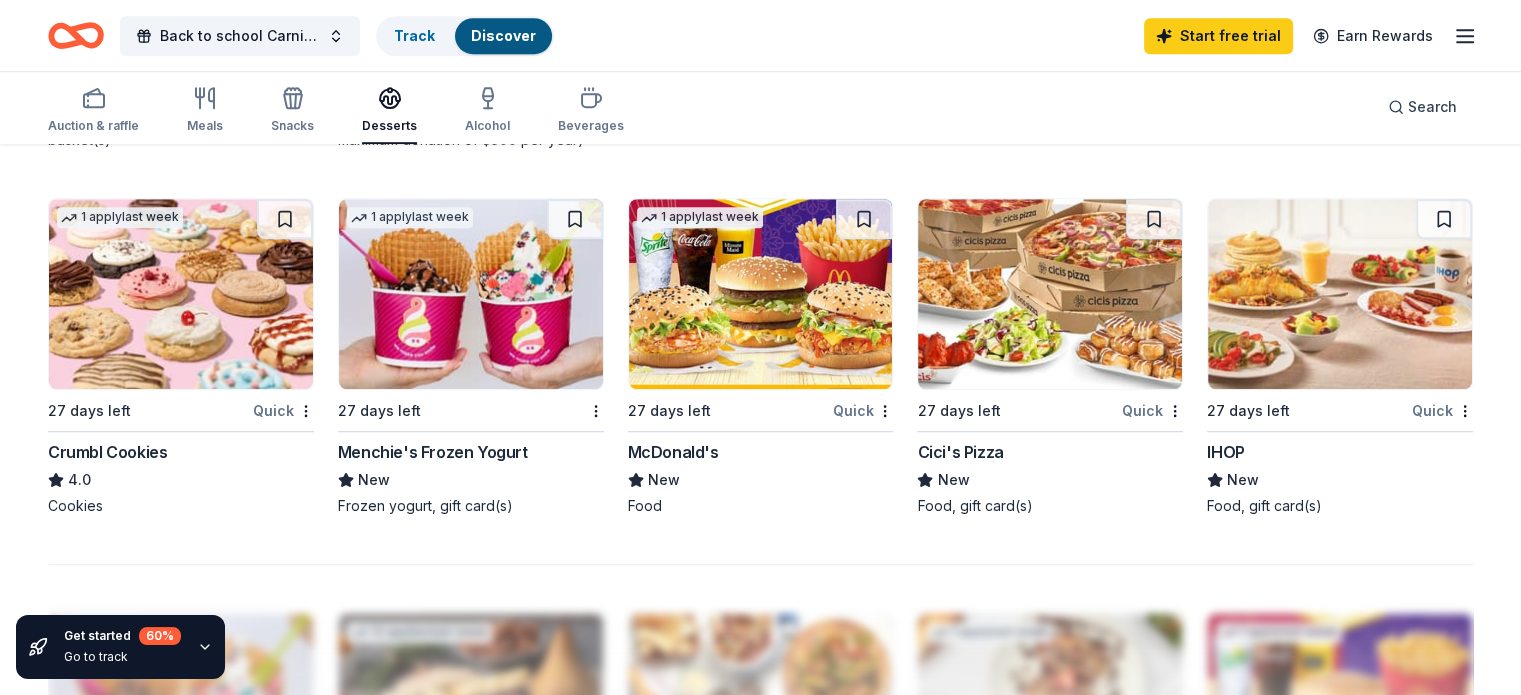click at bounding box center (761, 294) 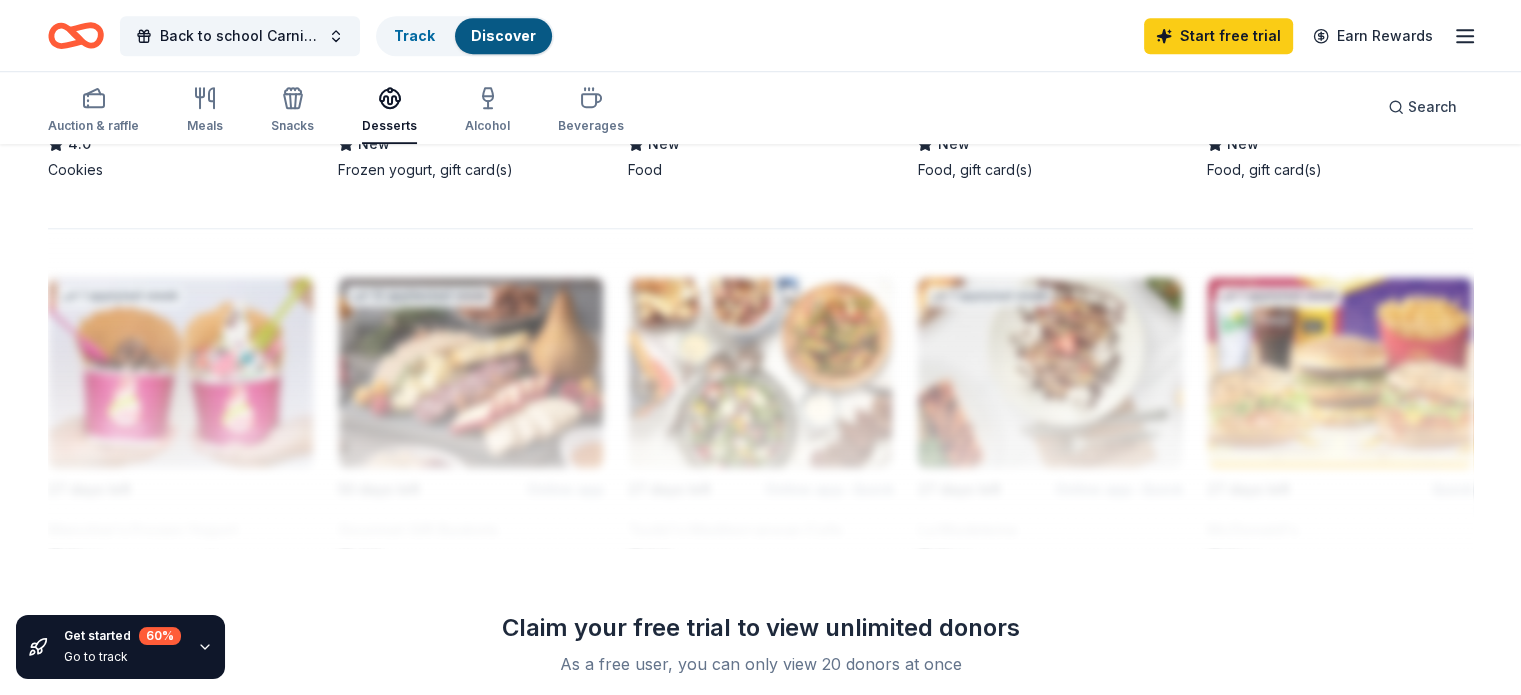 scroll, scrollTop: 1708, scrollLeft: 0, axis: vertical 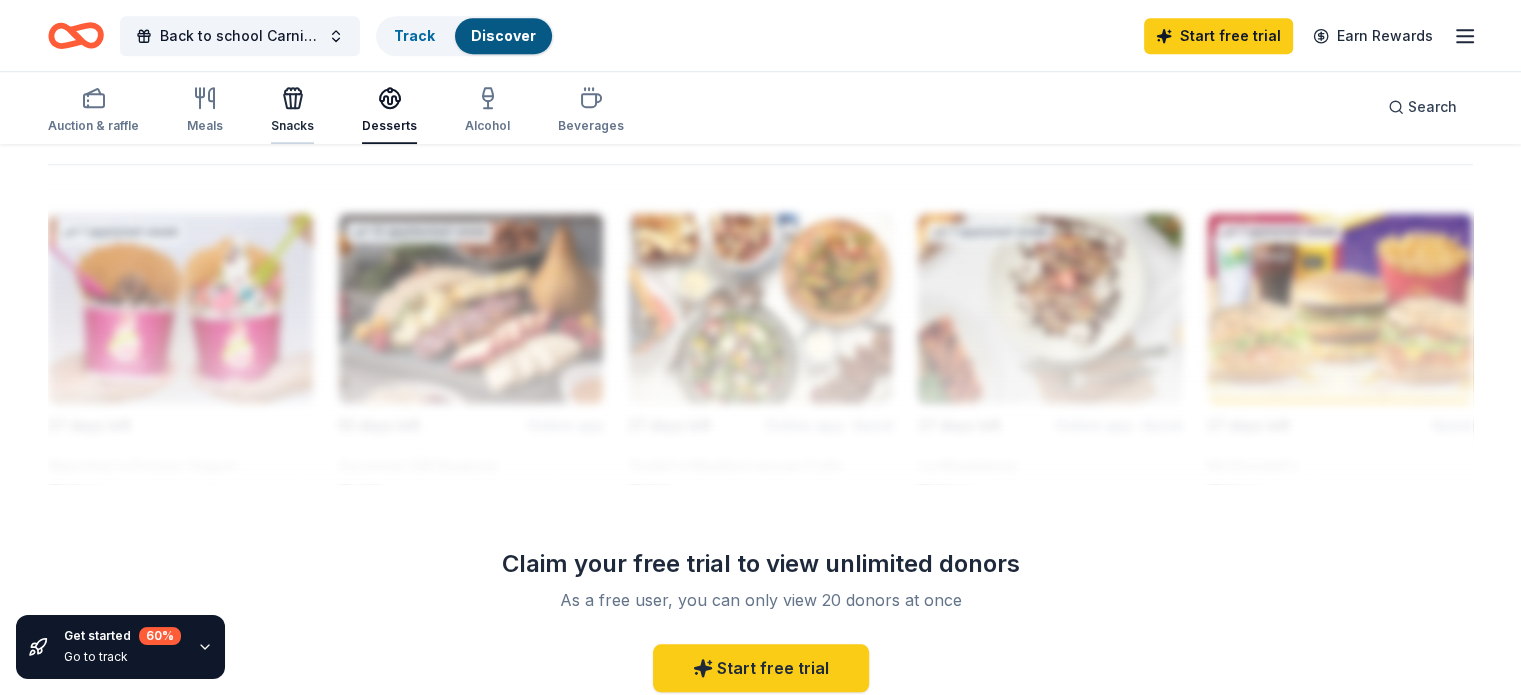 click on "Snacks" at bounding box center (292, 110) 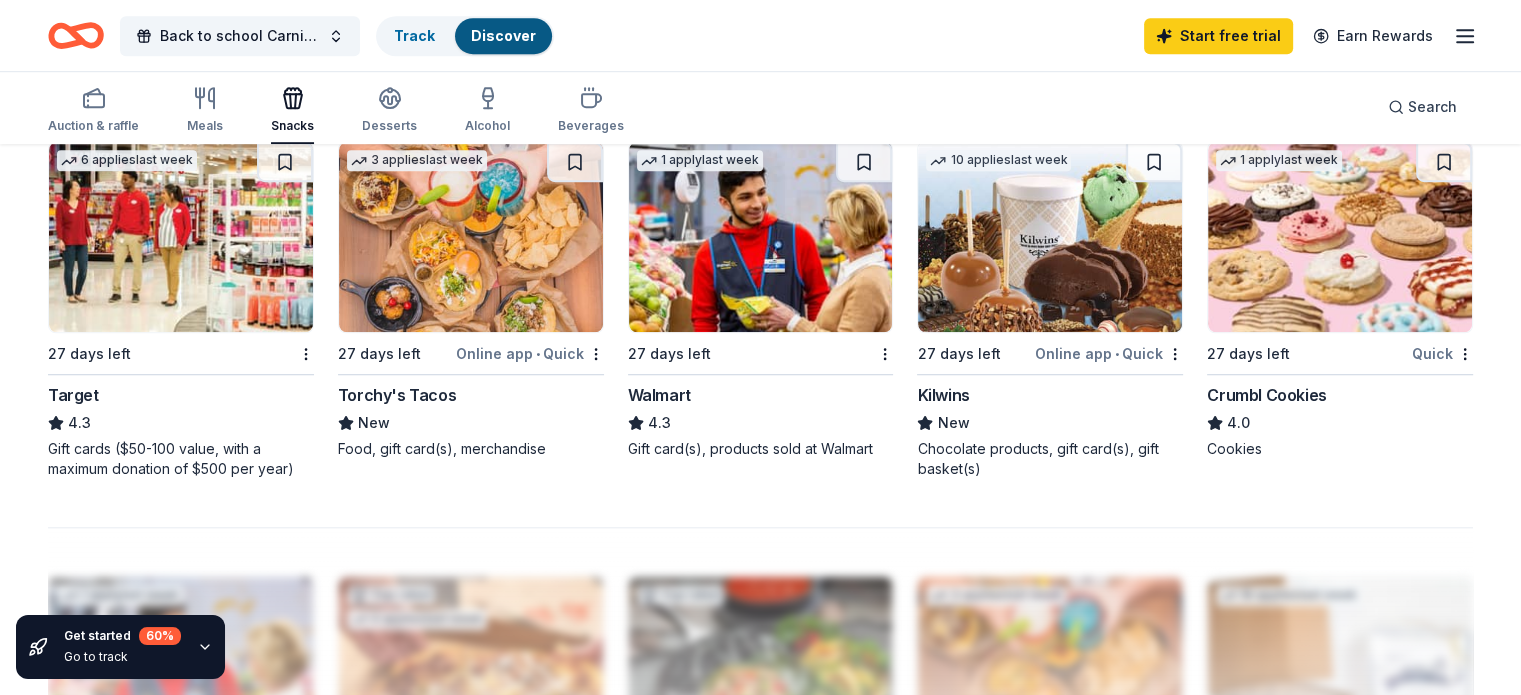 scroll, scrollTop: 1400, scrollLeft: 0, axis: vertical 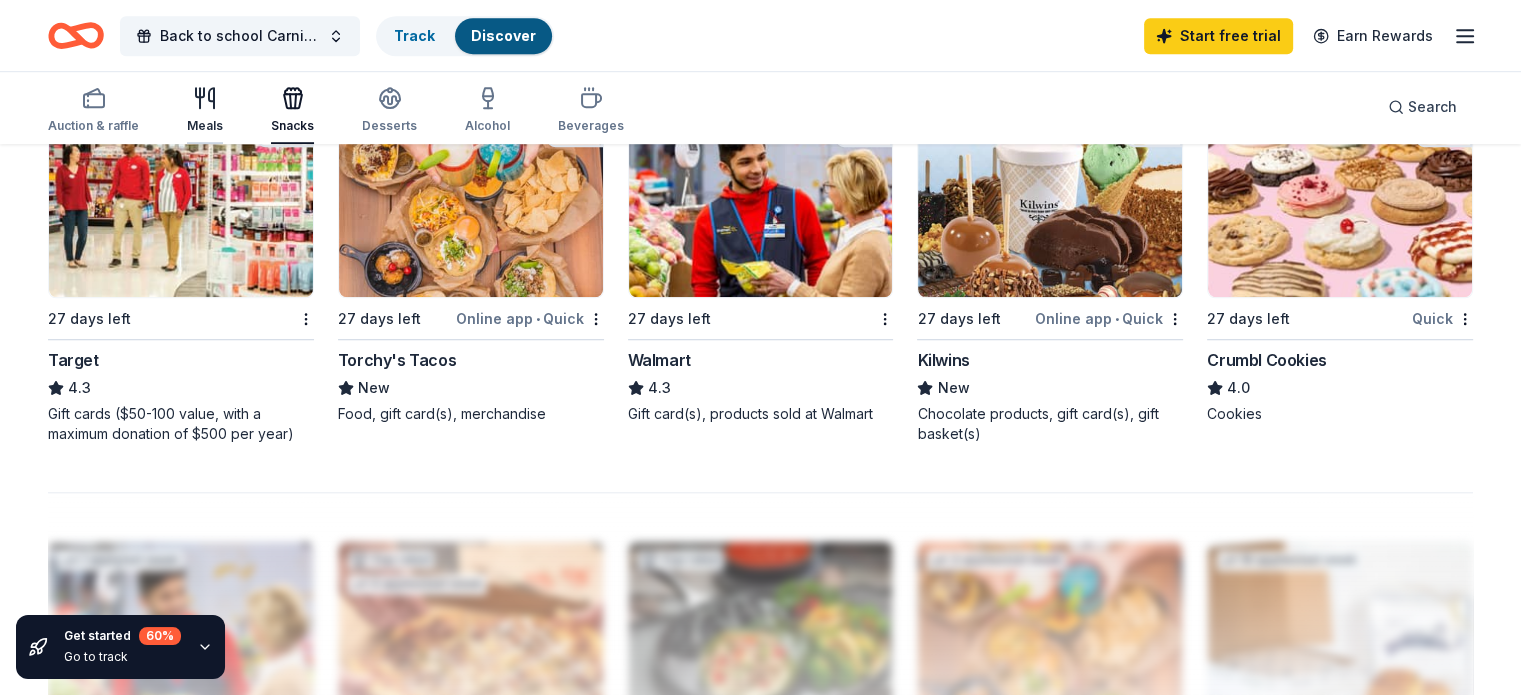 click 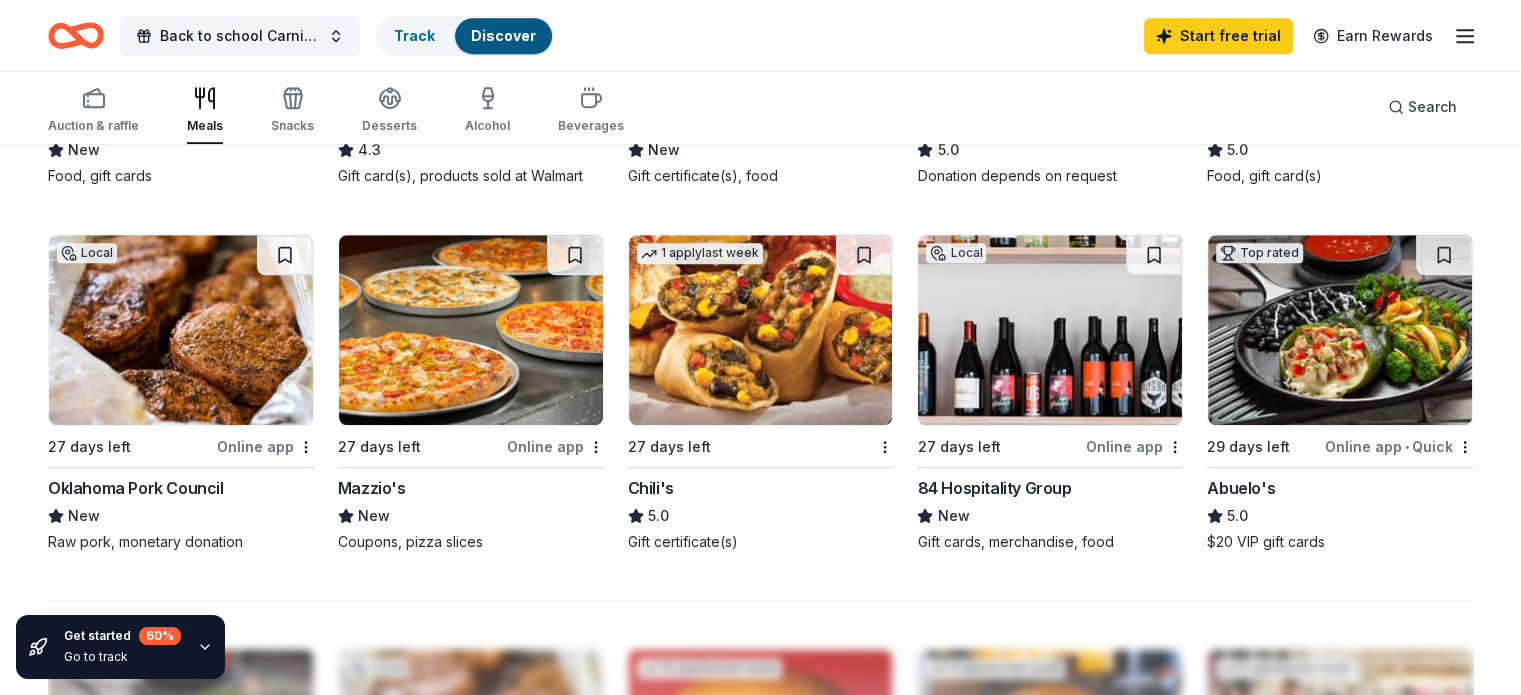 scroll, scrollTop: 1400, scrollLeft: 0, axis: vertical 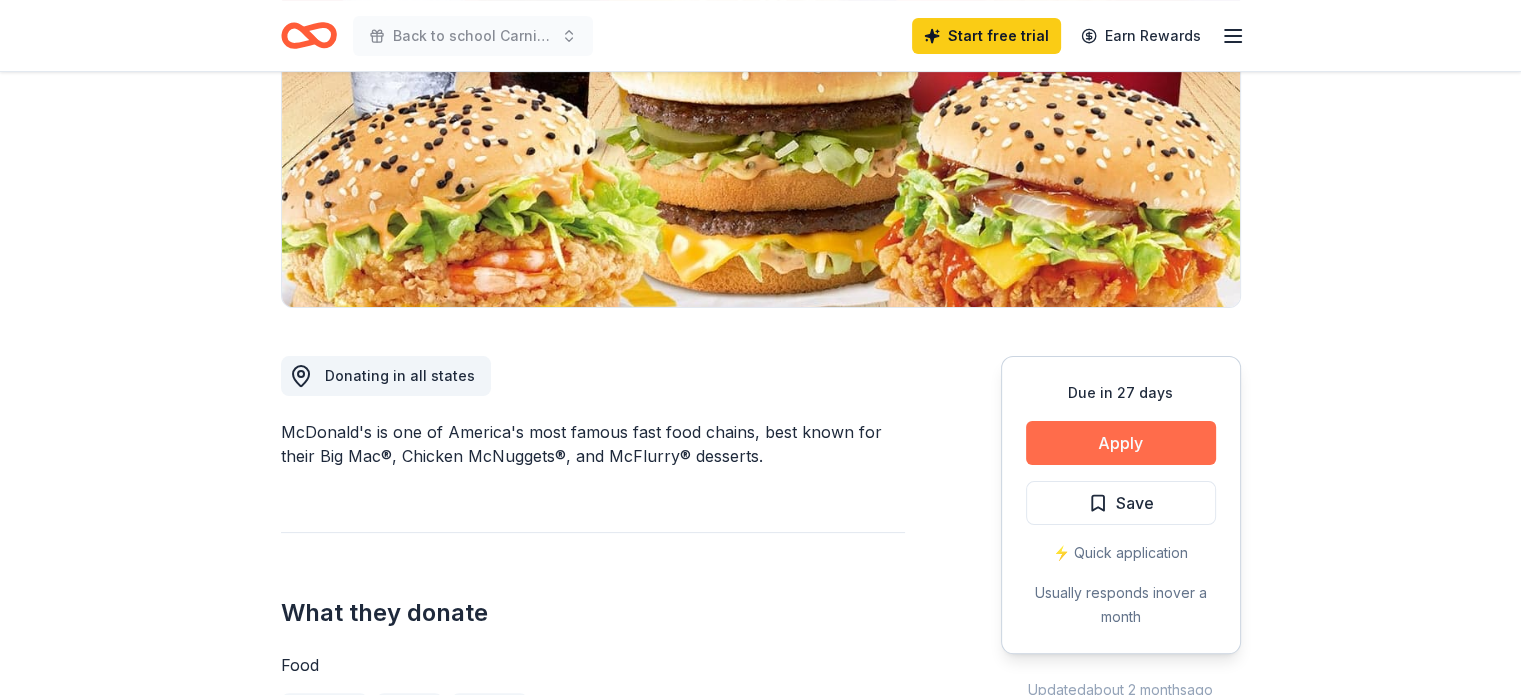 click on "Apply" at bounding box center [1121, 443] 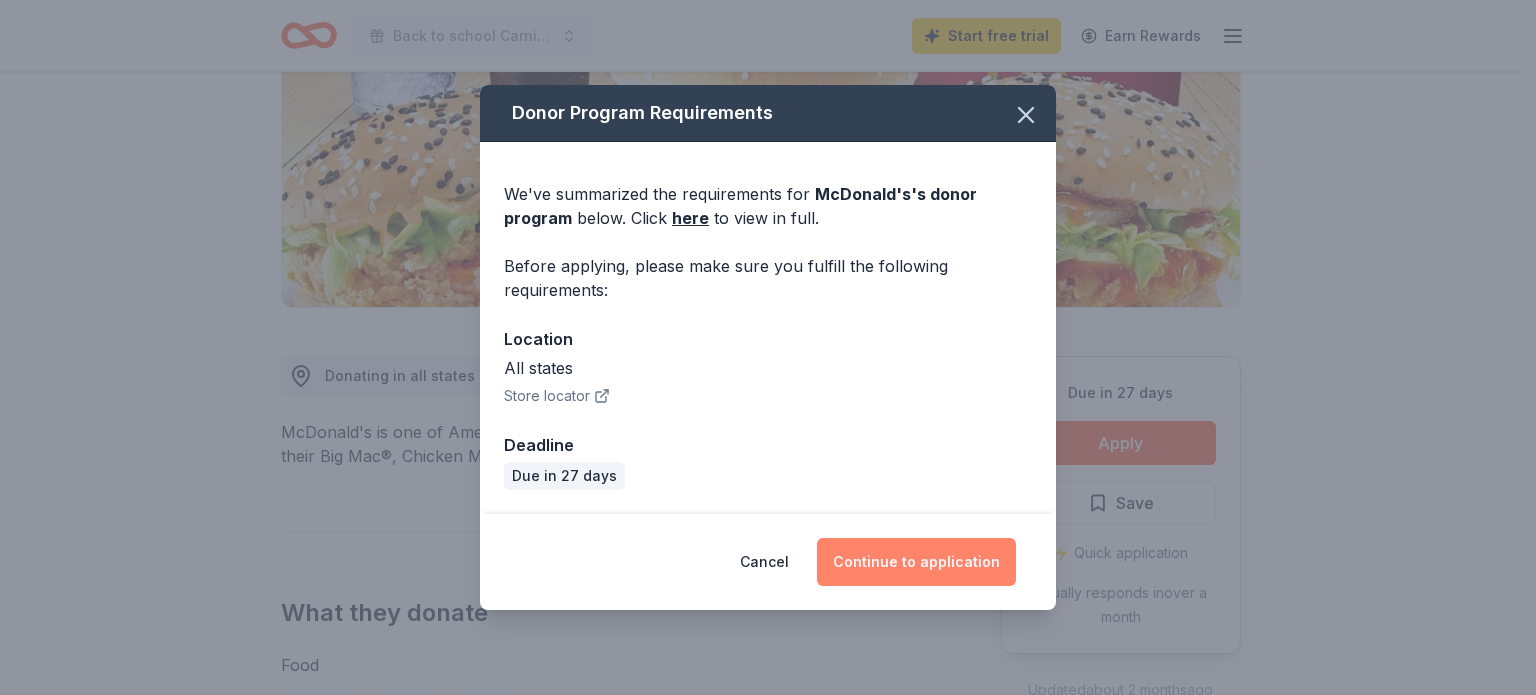 click on "Continue to application" at bounding box center [916, 562] 